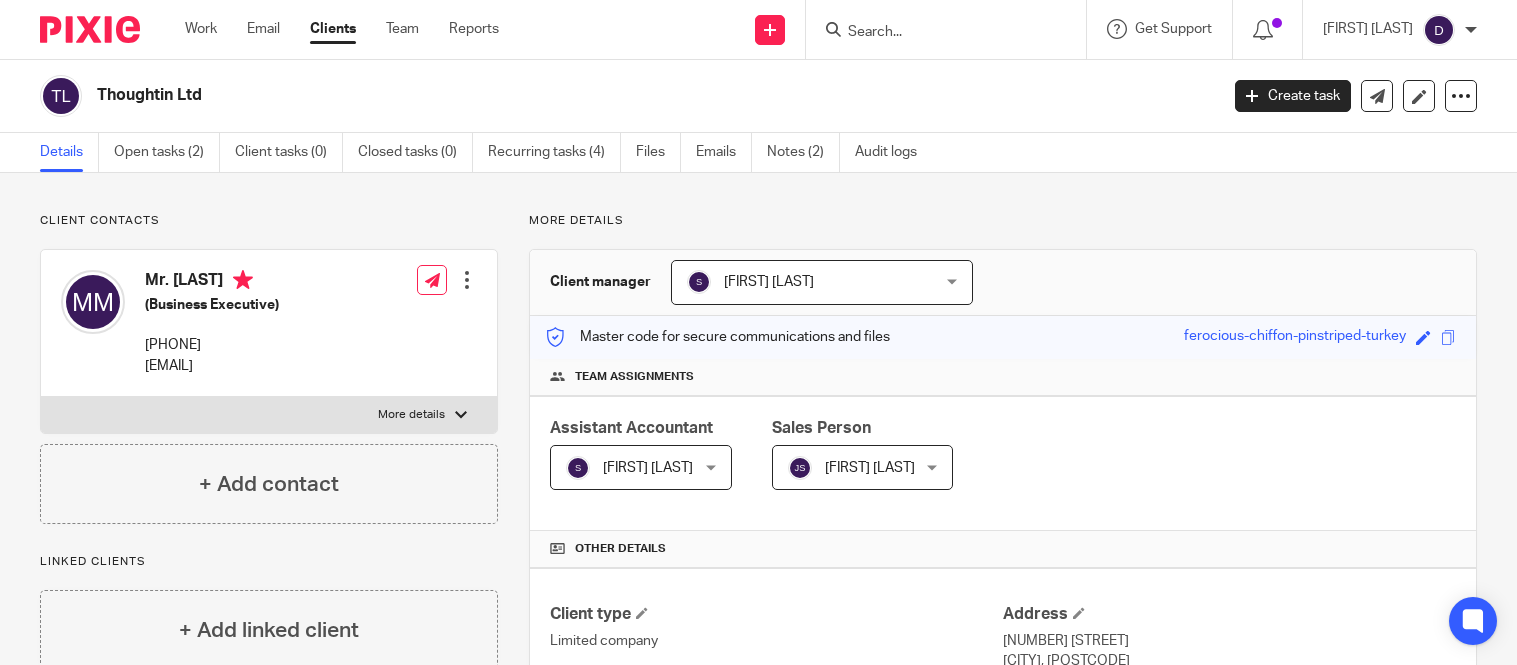 scroll, scrollTop: 0, scrollLeft: 0, axis: both 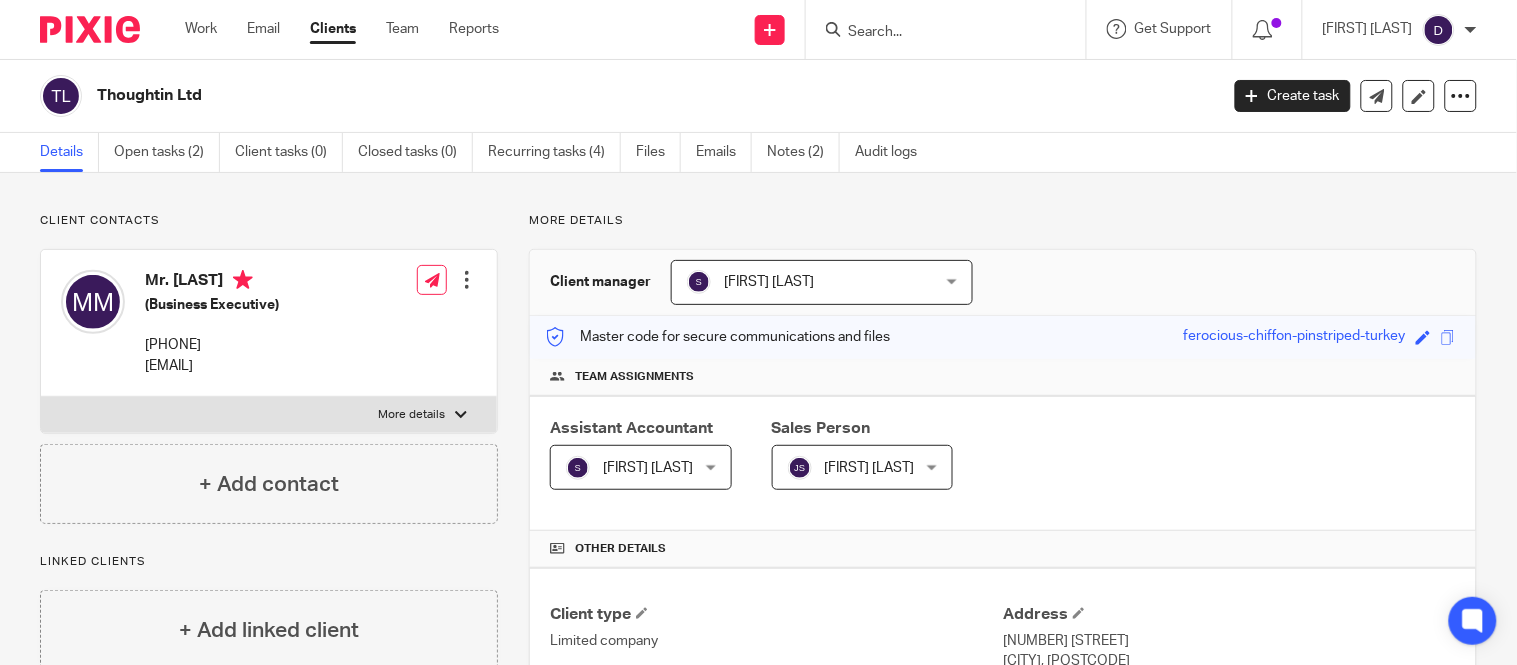 click at bounding box center (952, 29) 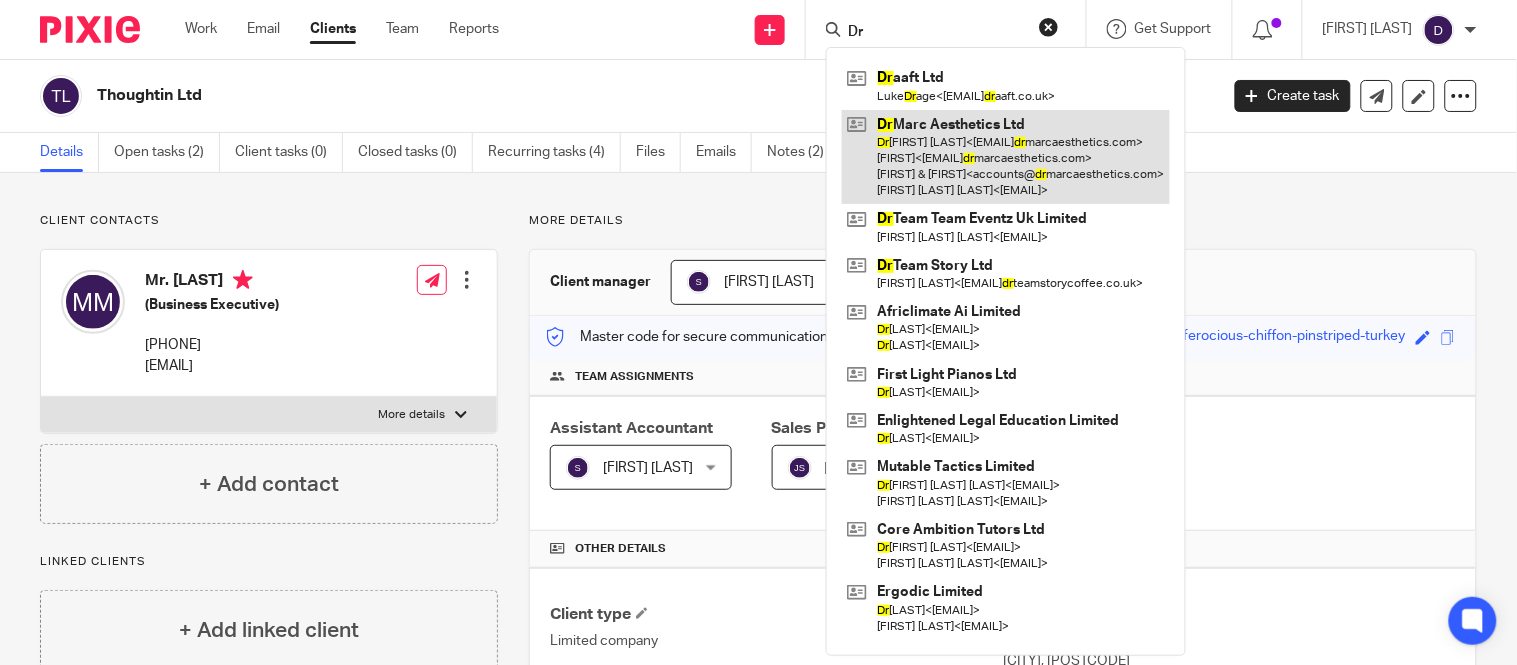 type on "Dr" 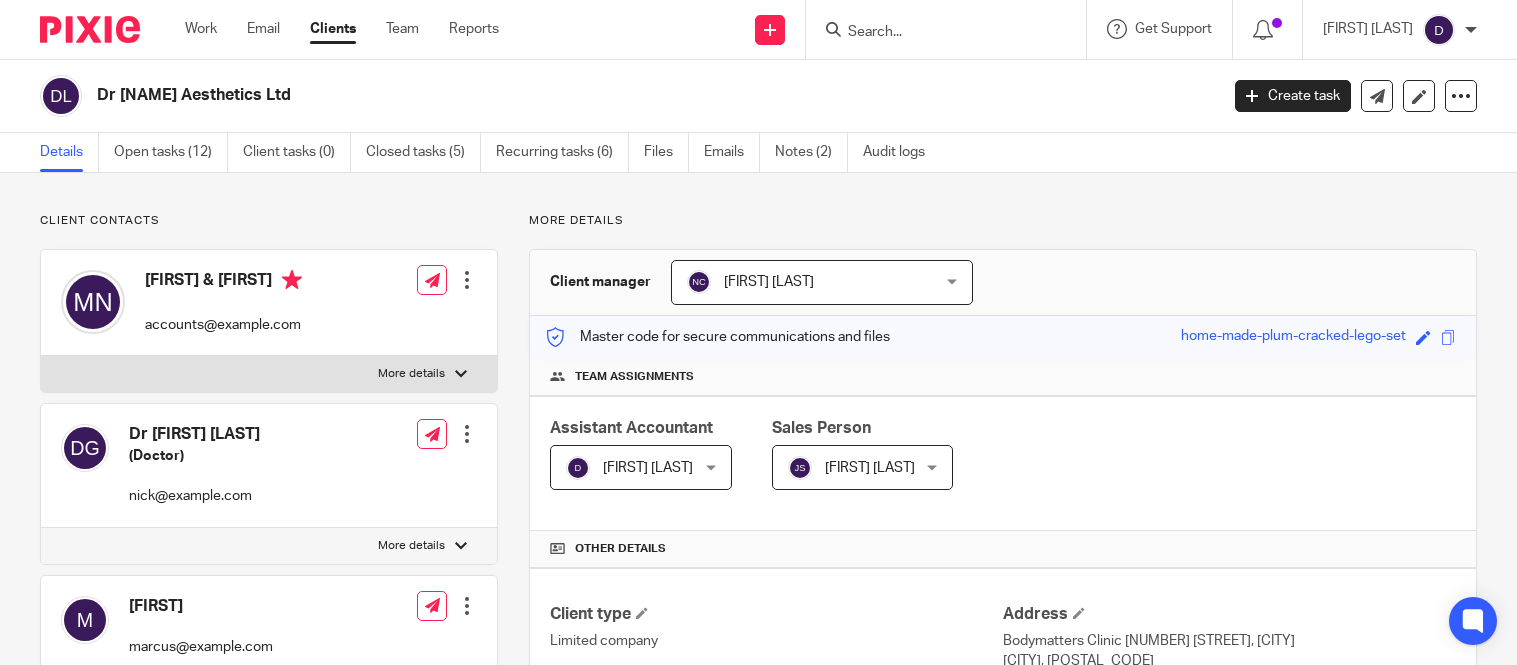 scroll, scrollTop: 0, scrollLeft: 0, axis: both 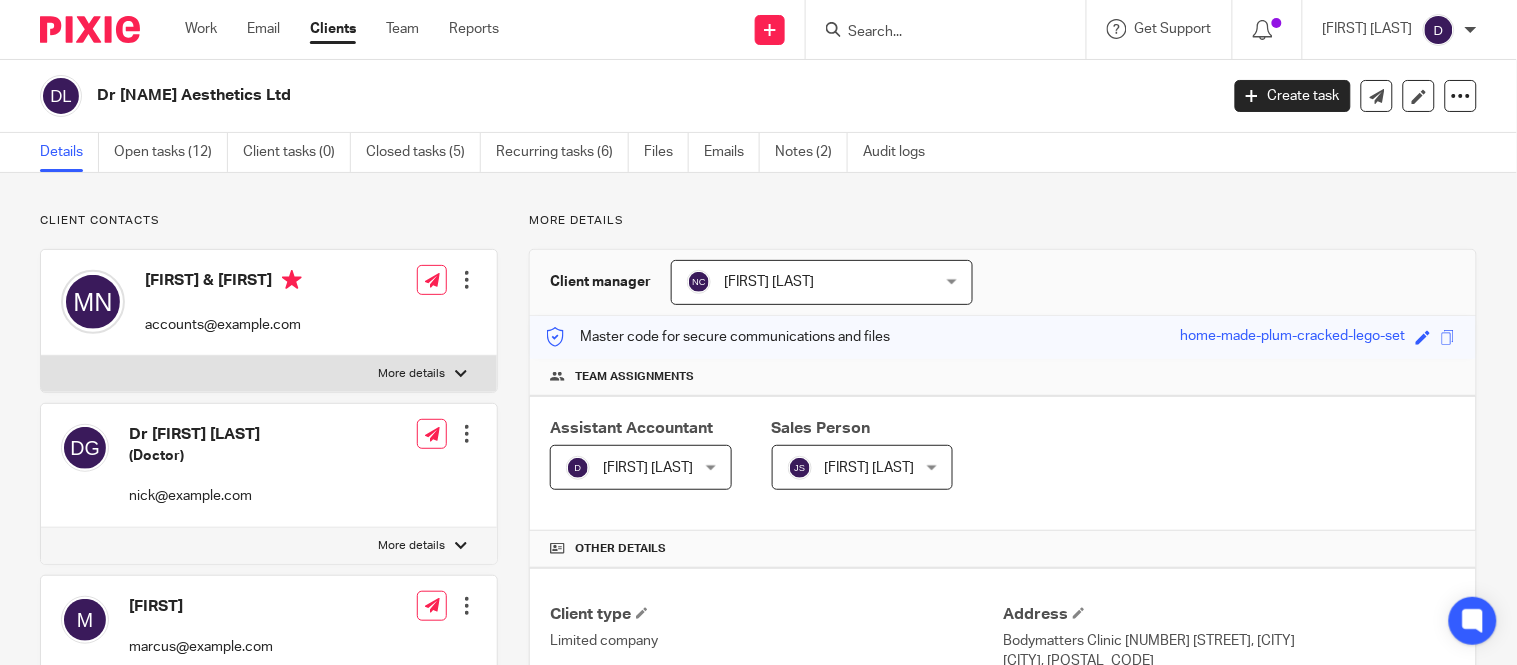 click on "Open tasks (12)" at bounding box center (171, 152) 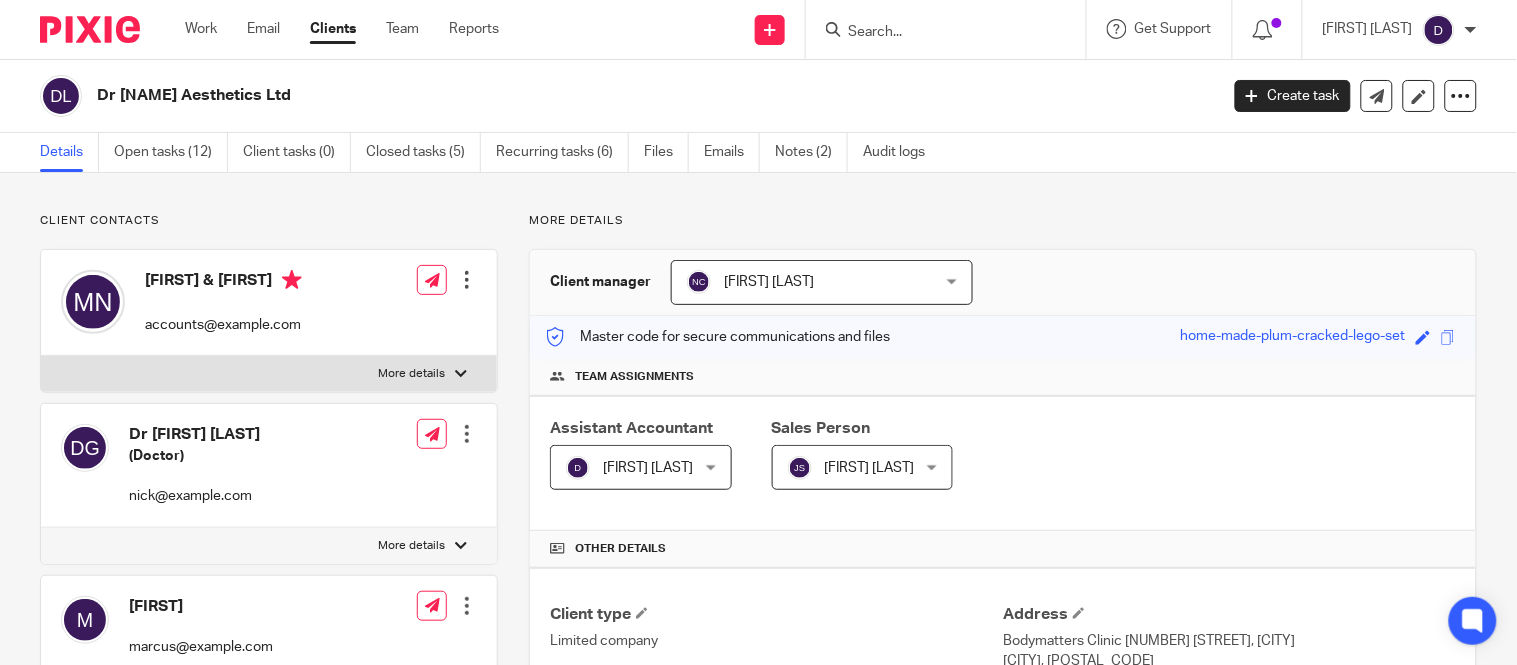 click on "Open tasks (12)" at bounding box center [171, 152] 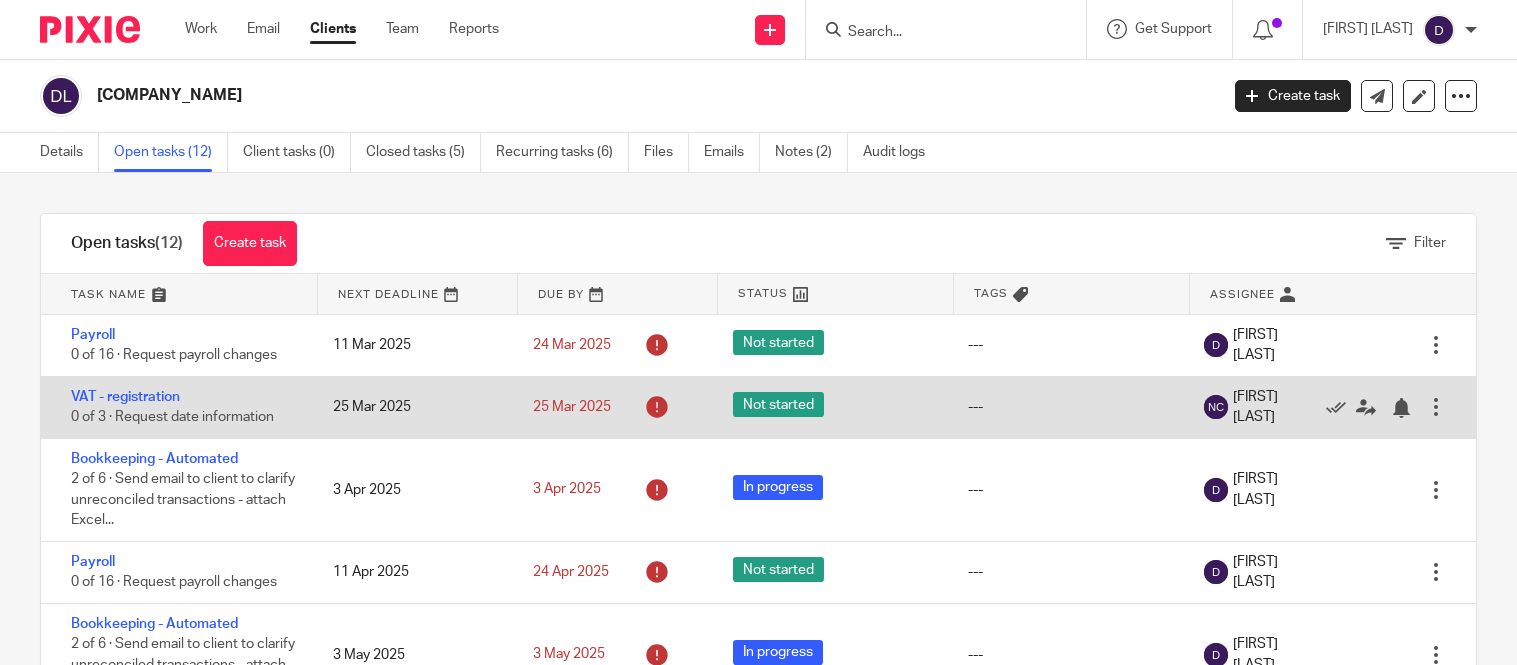 scroll, scrollTop: 0, scrollLeft: 0, axis: both 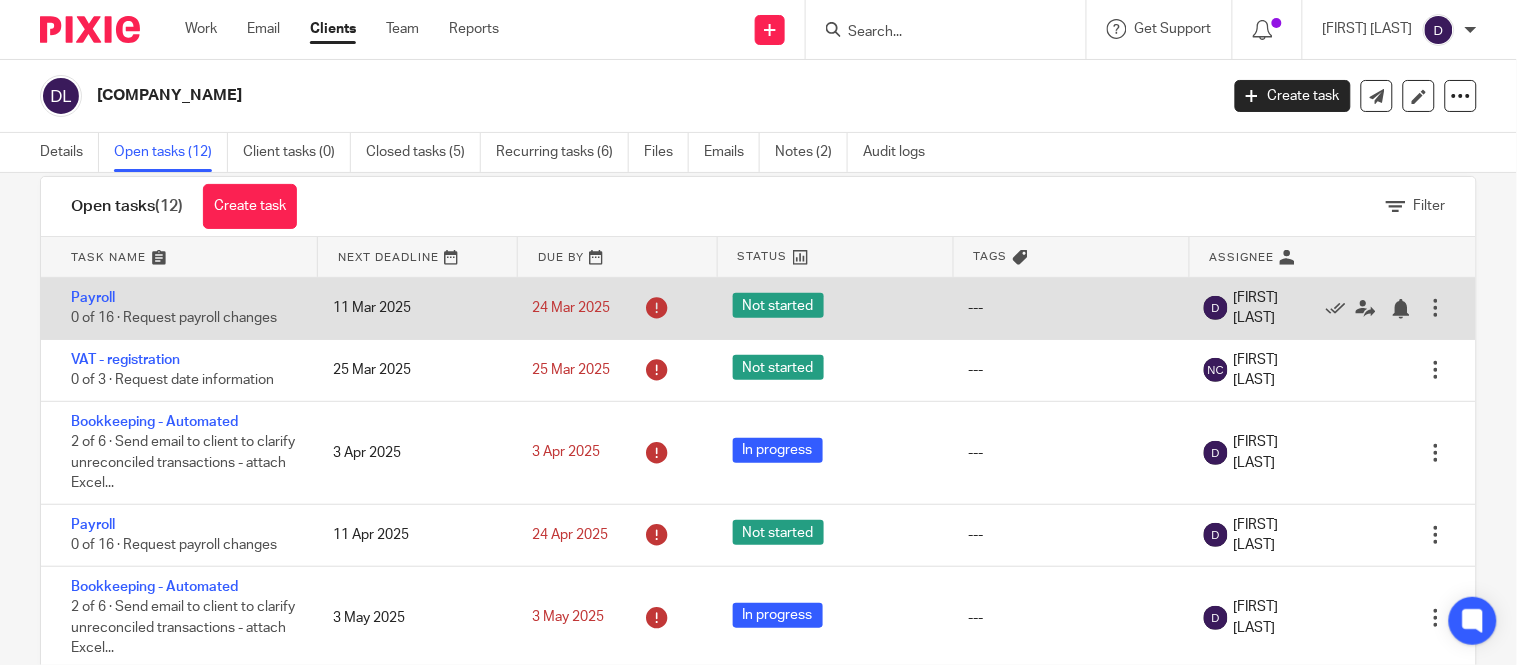 click on "Edit task
Delete" at bounding box center [1394, 308] 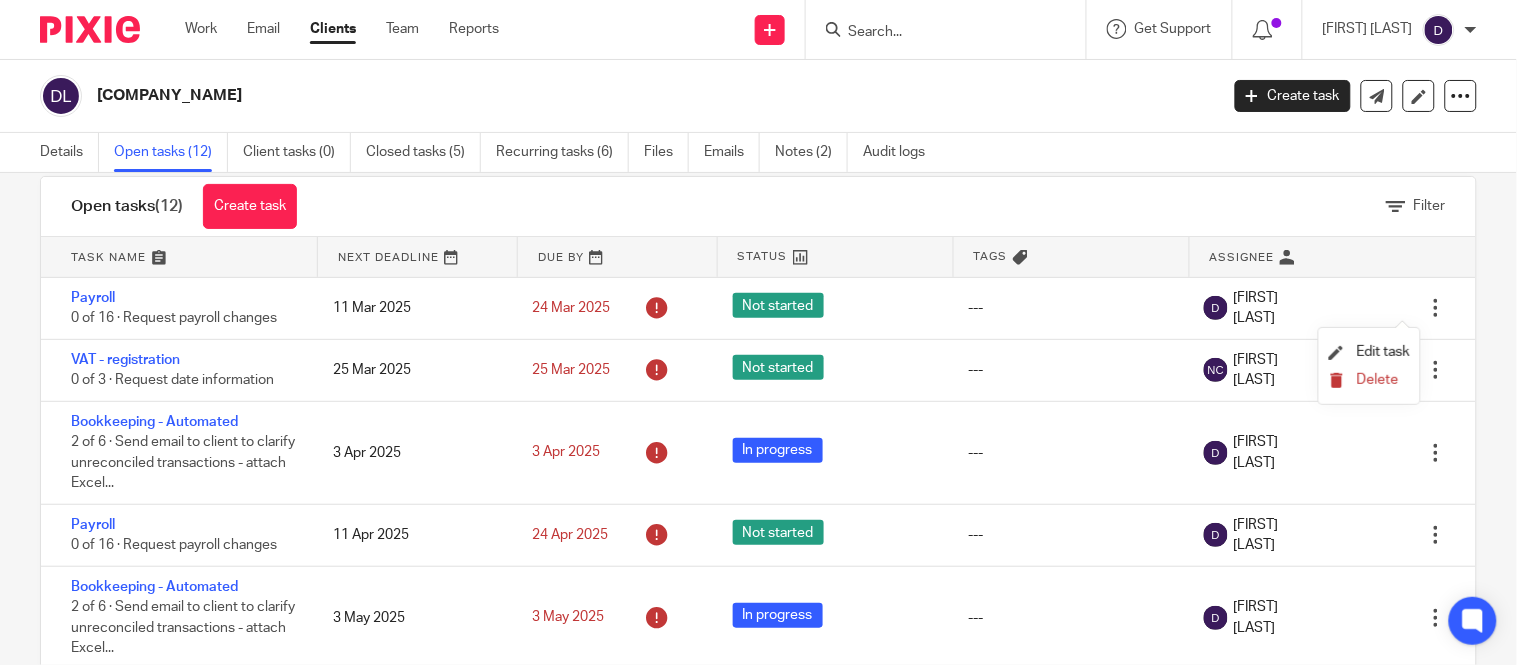 click on "Delete" at bounding box center [1369, 381] 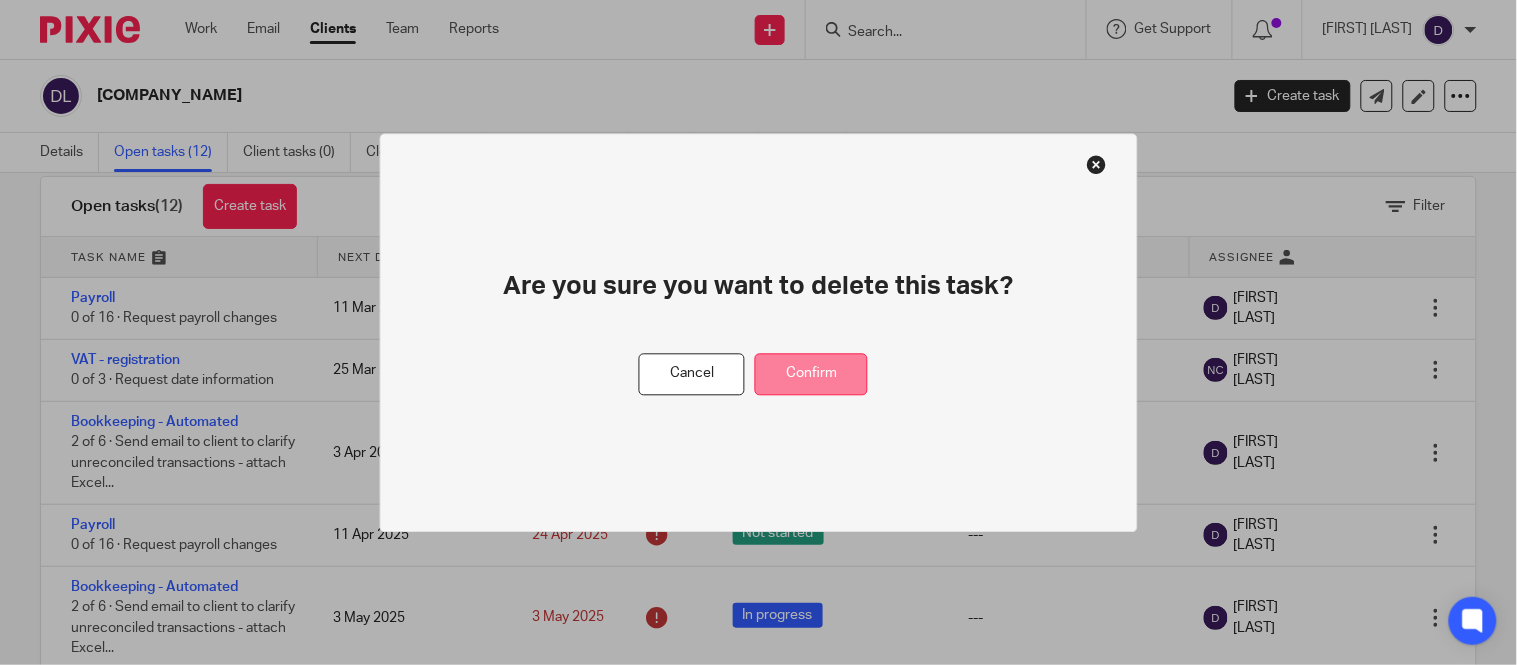 click on "Confirm" at bounding box center [811, 374] 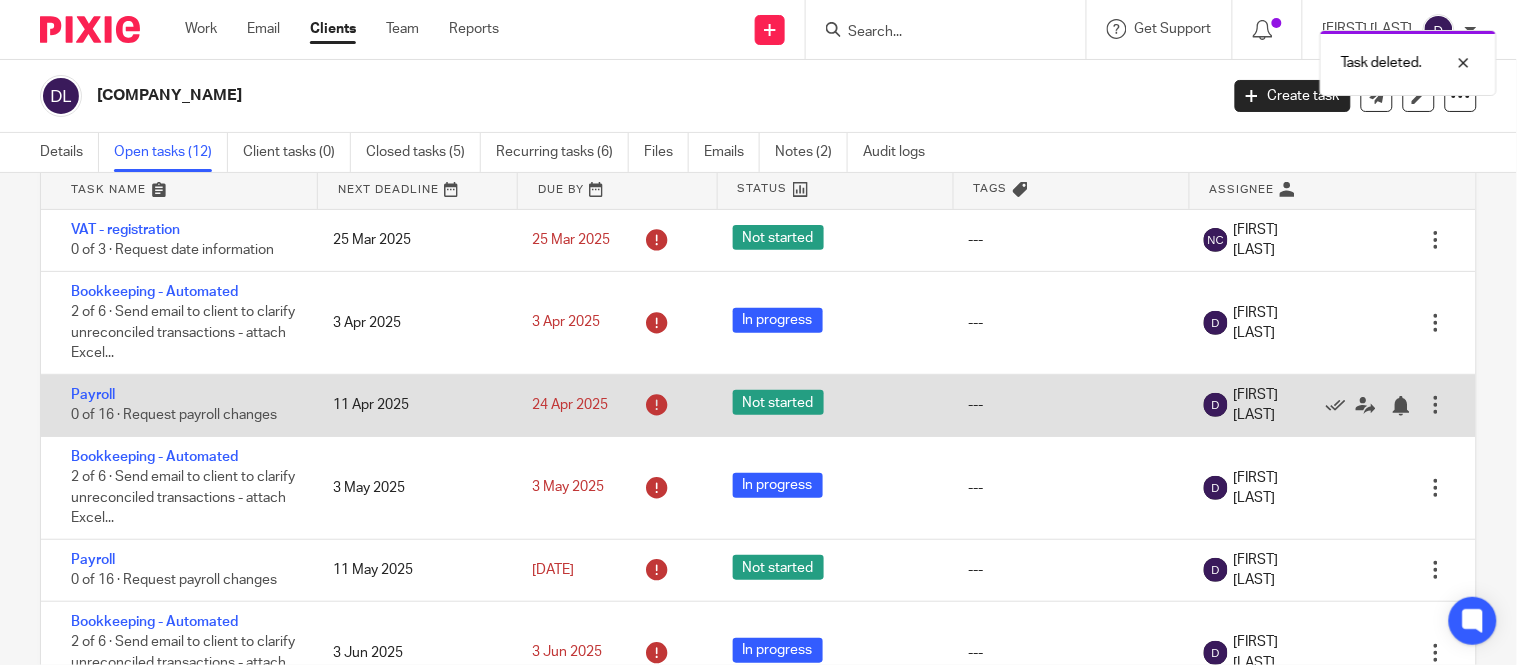 scroll, scrollTop: 106, scrollLeft: 0, axis: vertical 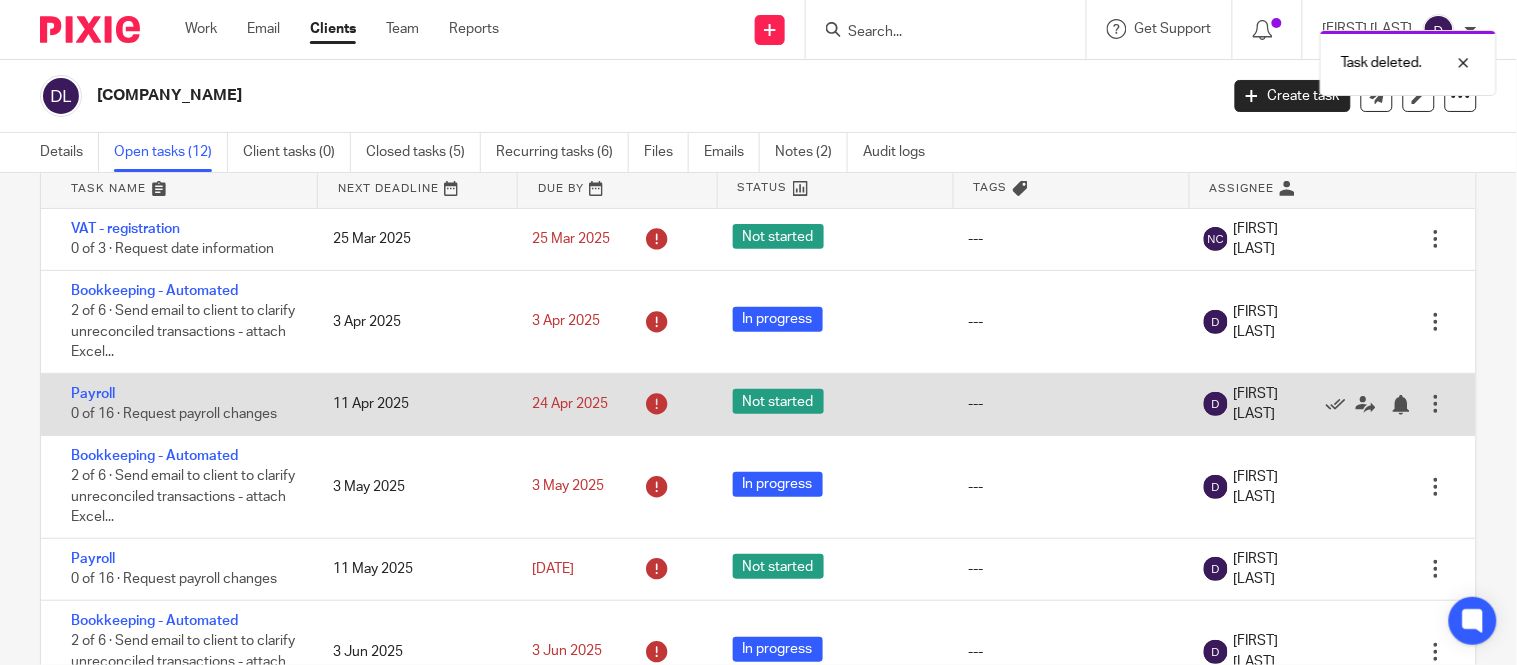 click on "Edit task
Delete" at bounding box center [1394, 404] 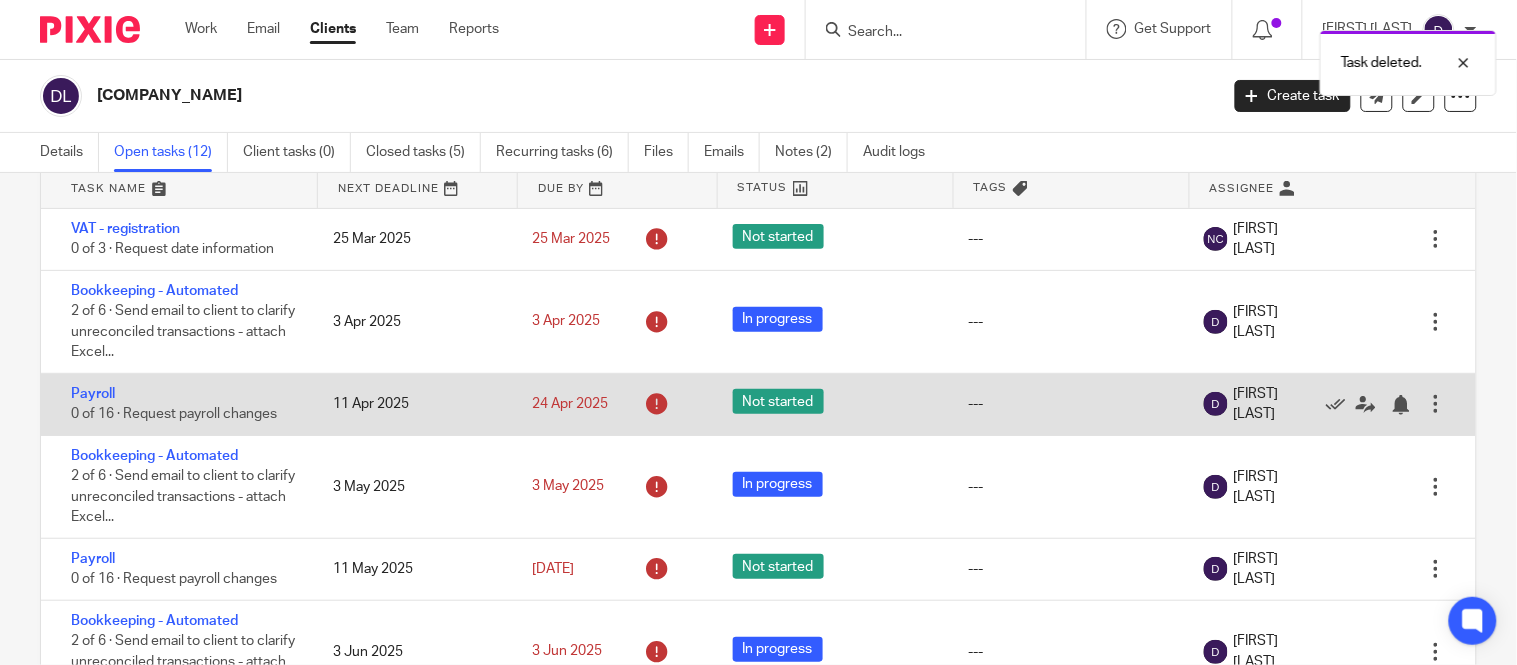 click at bounding box center [1436, 404] 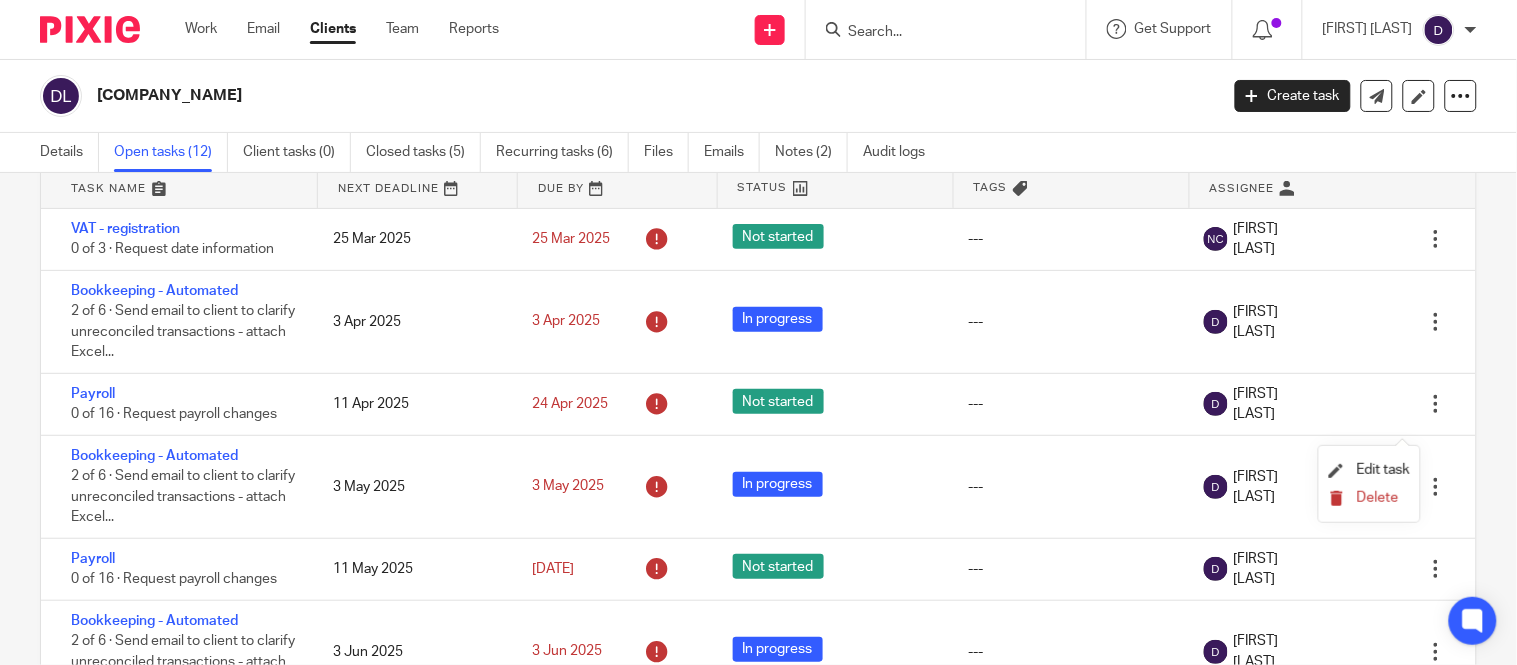 click on "Delete" at bounding box center (1378, 498) 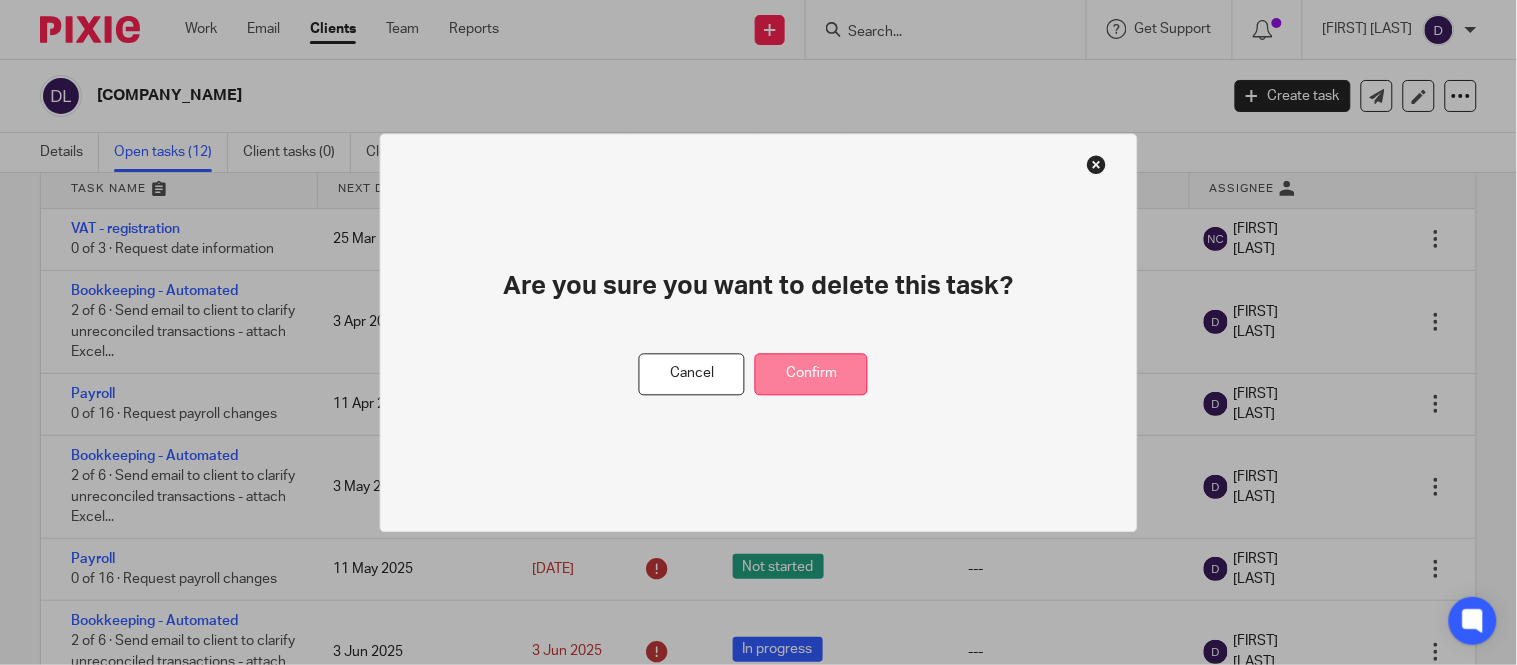click on "Confirm" at bounding box center (811, 374) 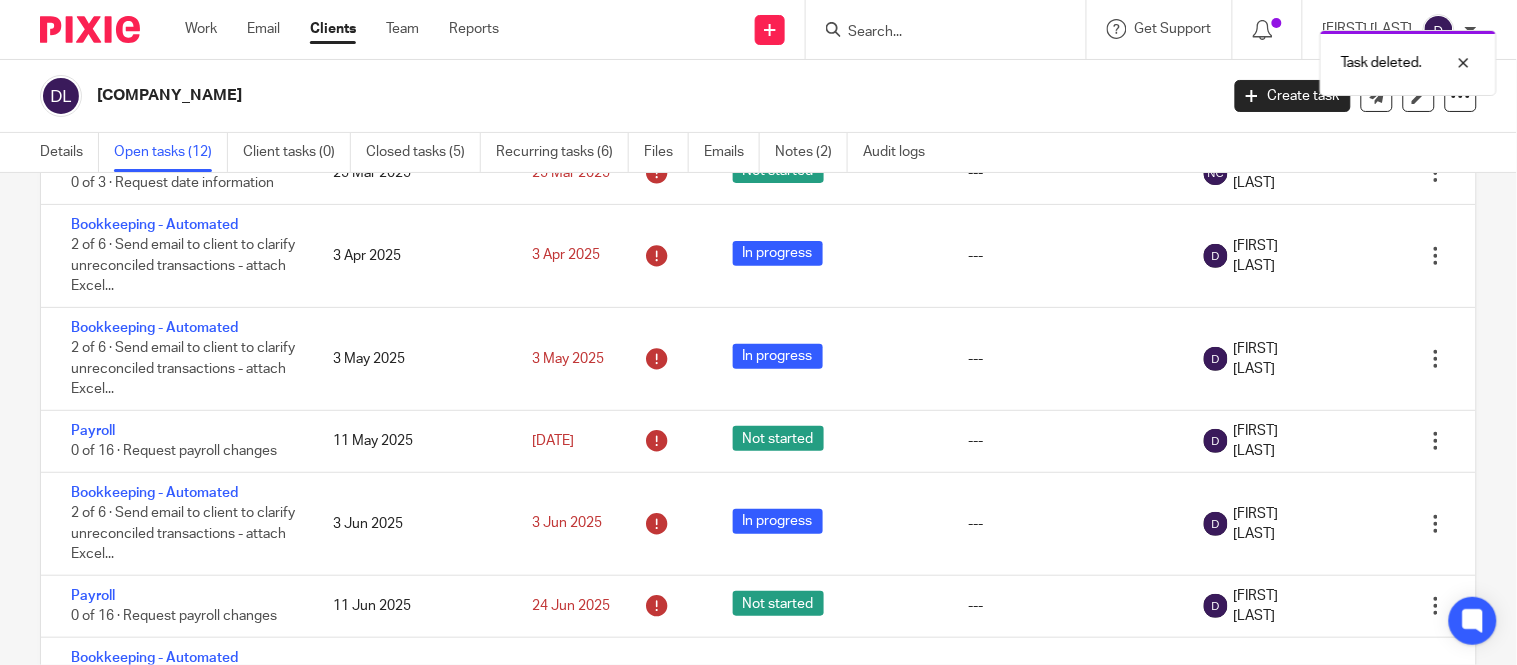 scroll, scrollTop: 227, scrollLeft: 0, axis: vertical 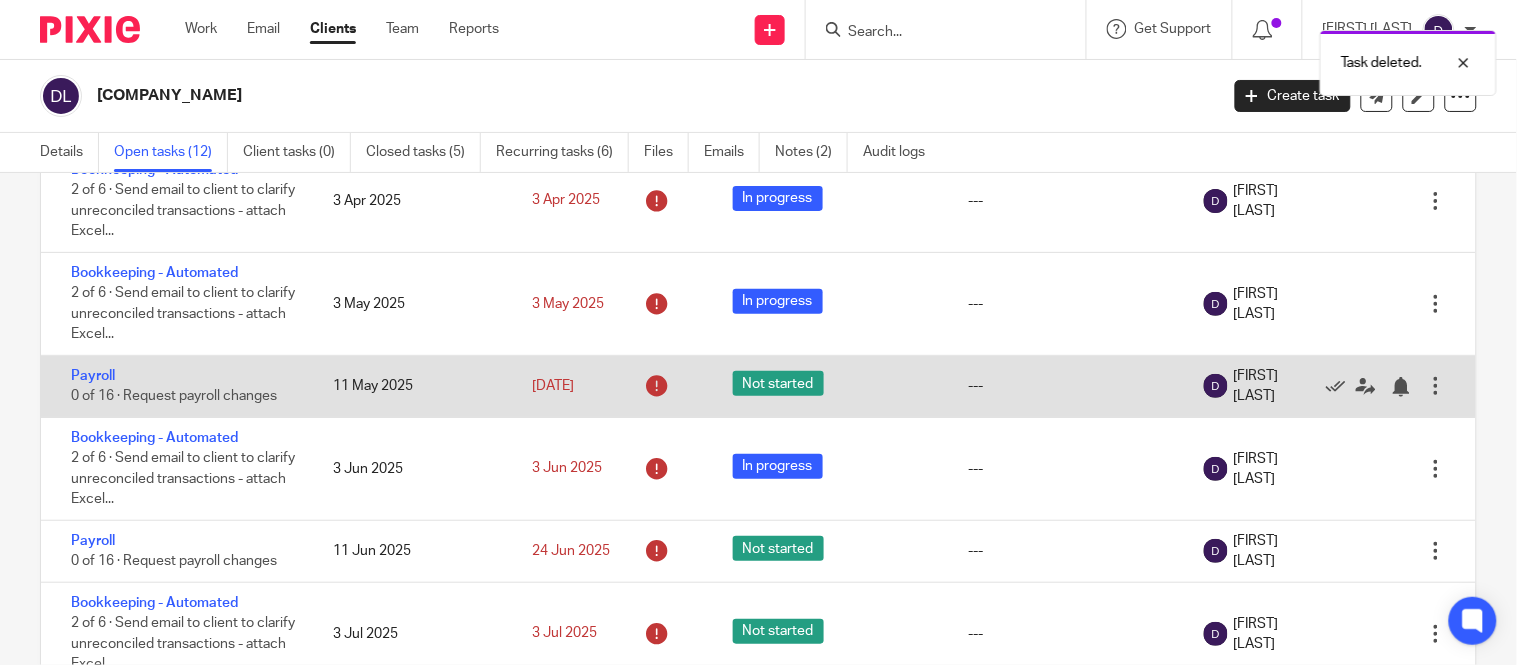 click at bounding box center [1436, 386] 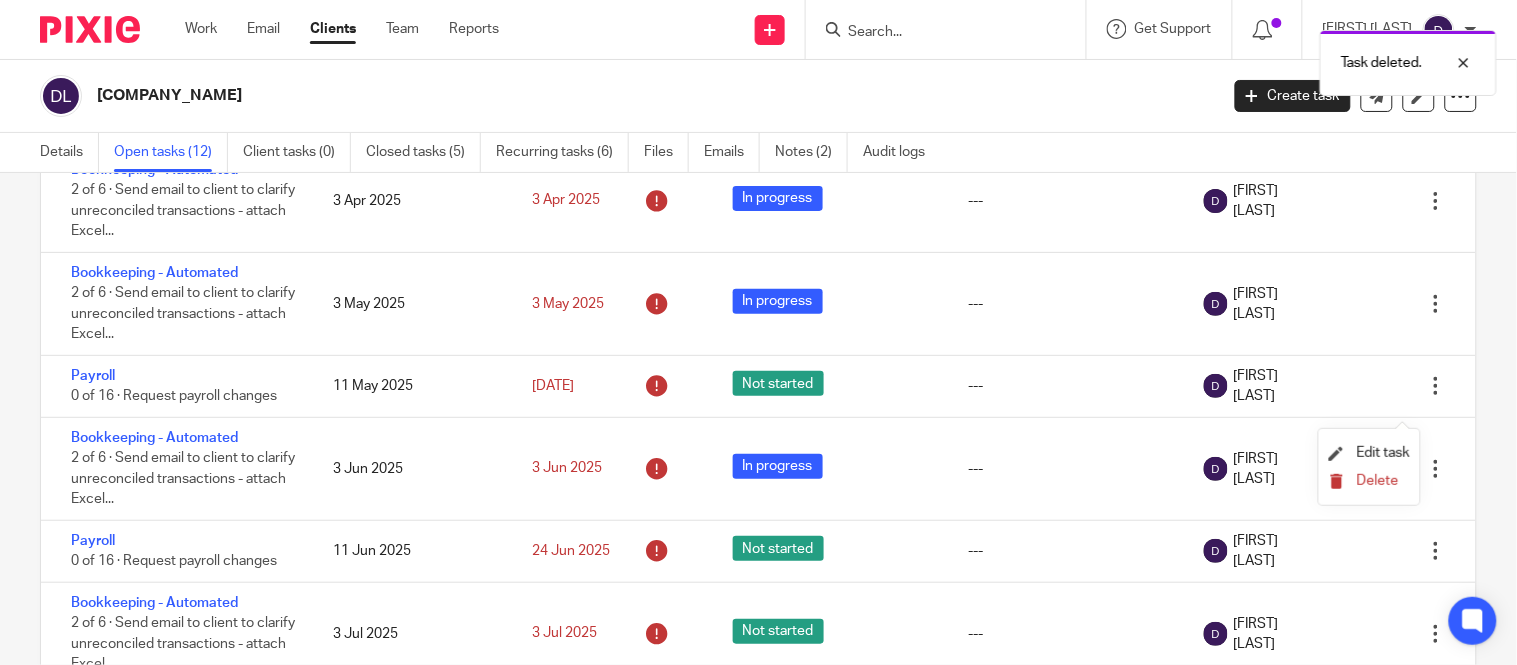 click on "Delete" at bounding box center (1378, 481) 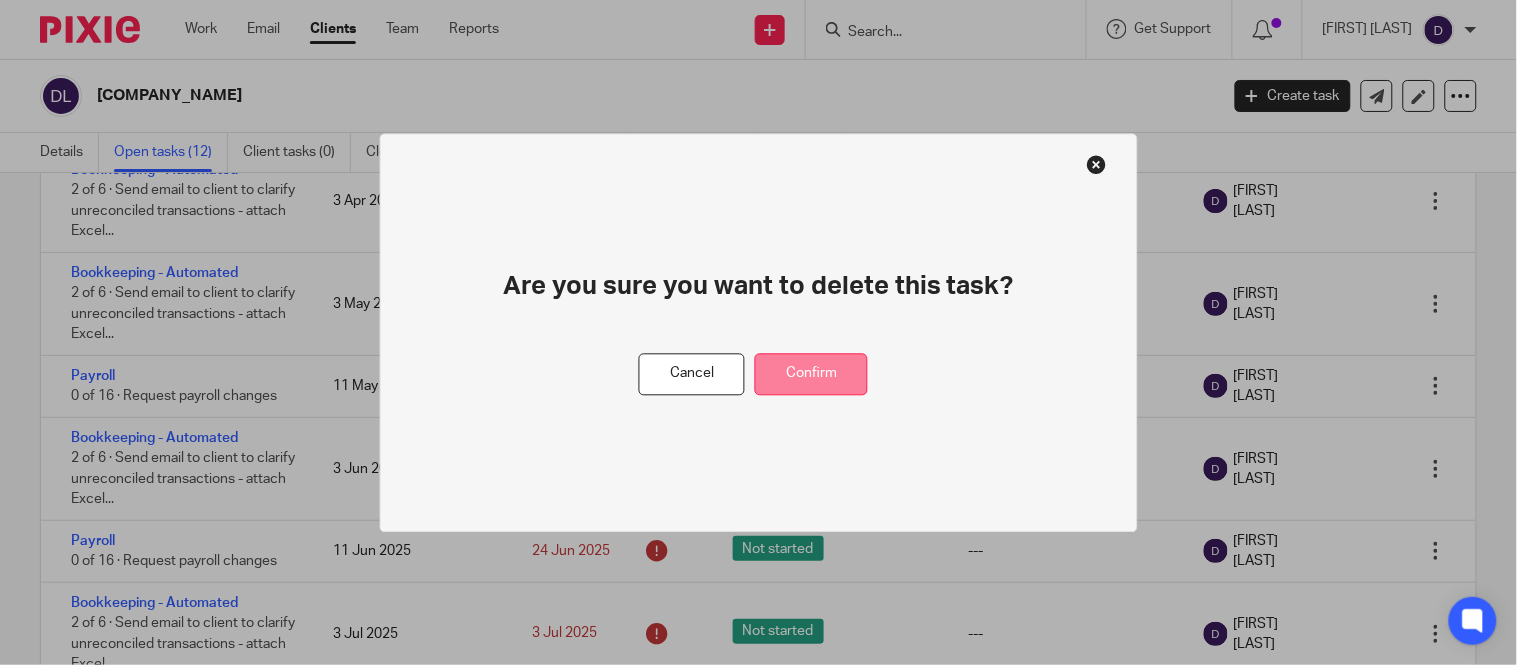 click on "Confirm" at bounding box center (811, 374) 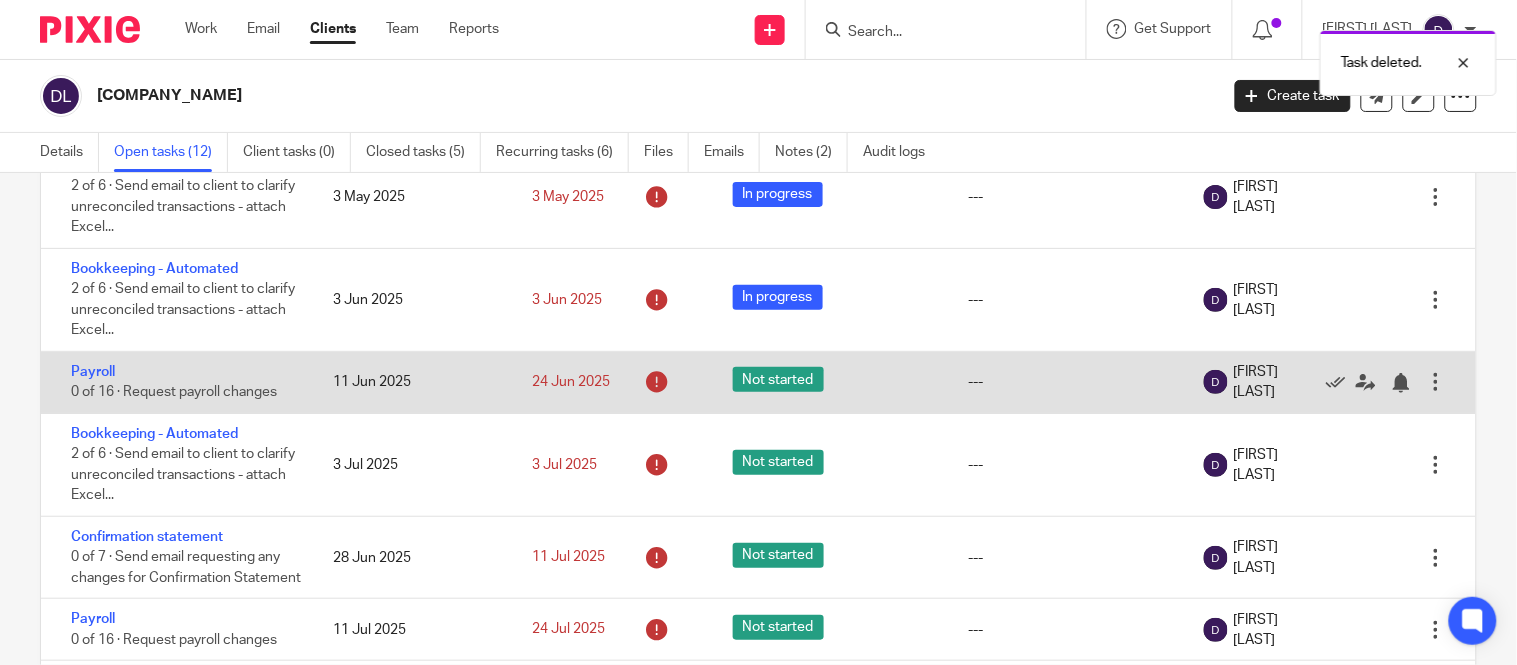 scroll, scrollTop: 335, scrollLeft: 0, axis: vertical 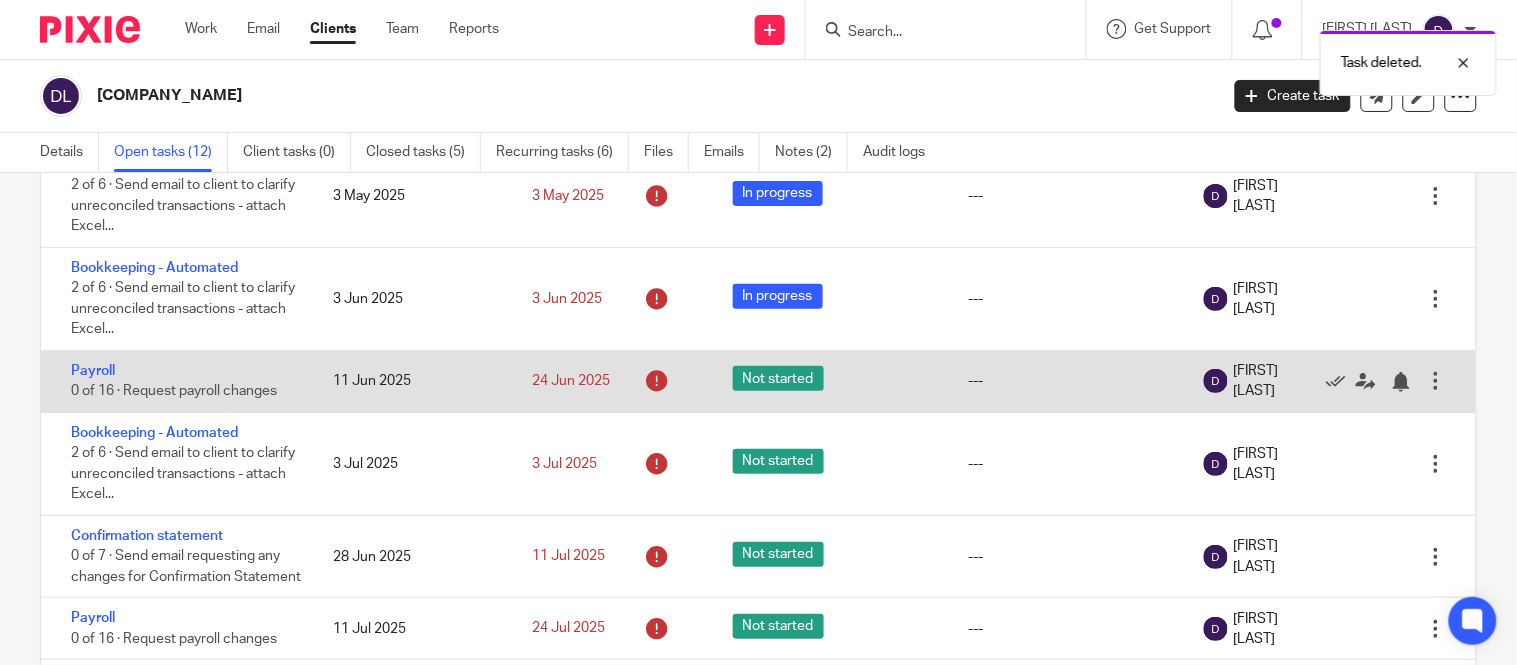 click on "Edit task
Delete" at bounding box center [1394, 381] 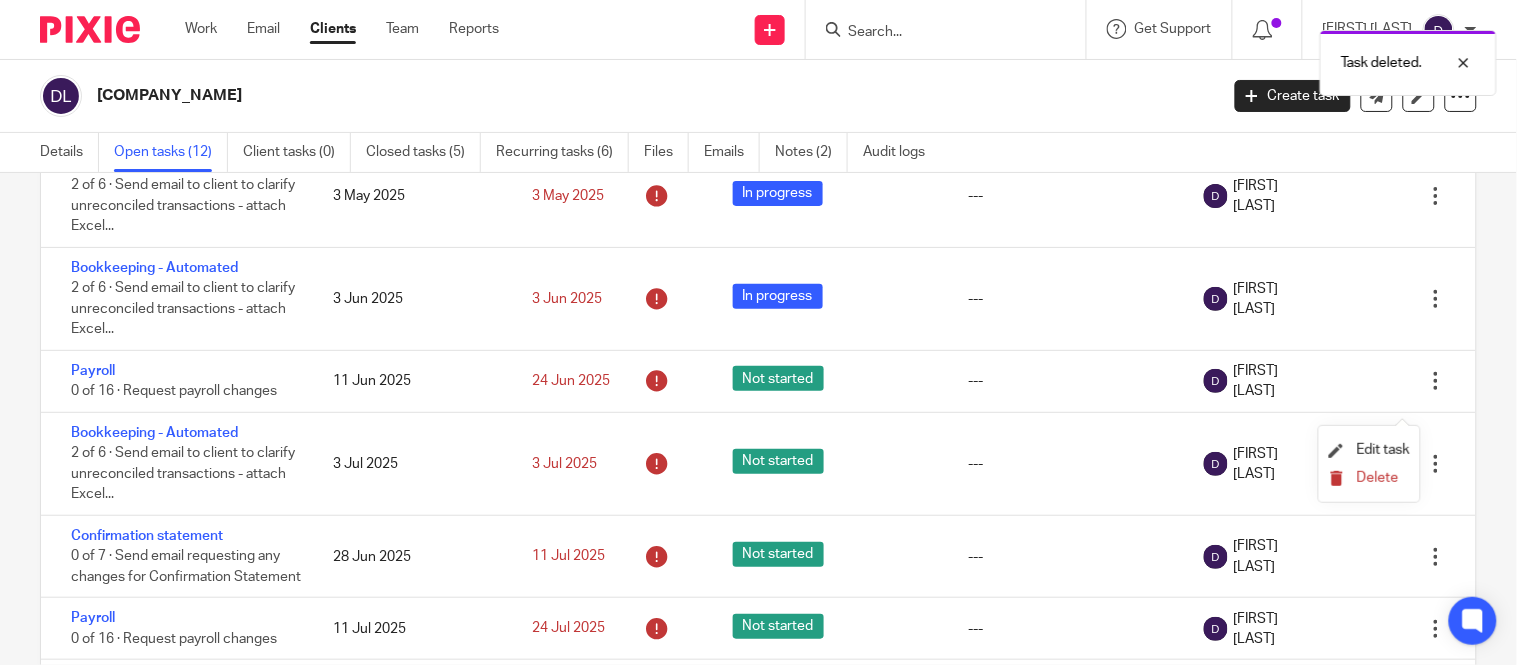 click on "Delete" at bounding box center (1378, 478) 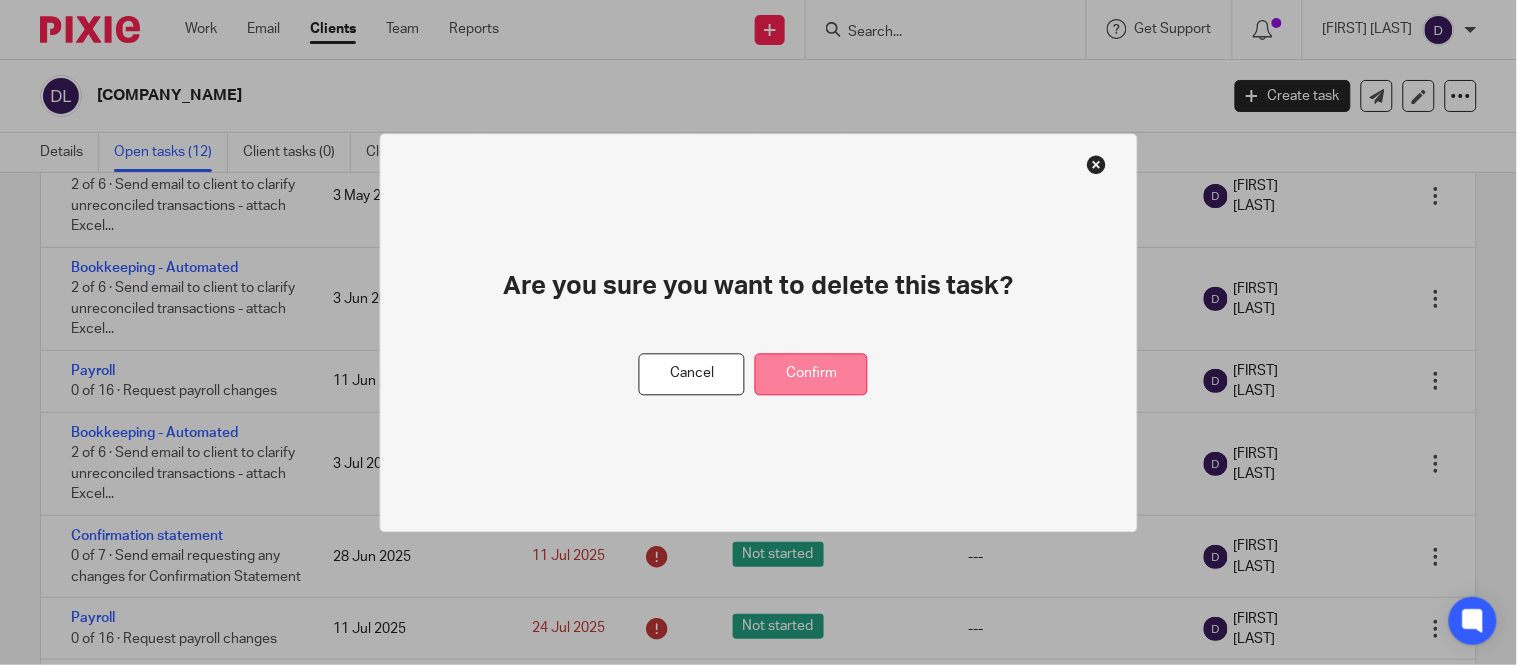 click on "Confirm" at bounding box center (811, 374) 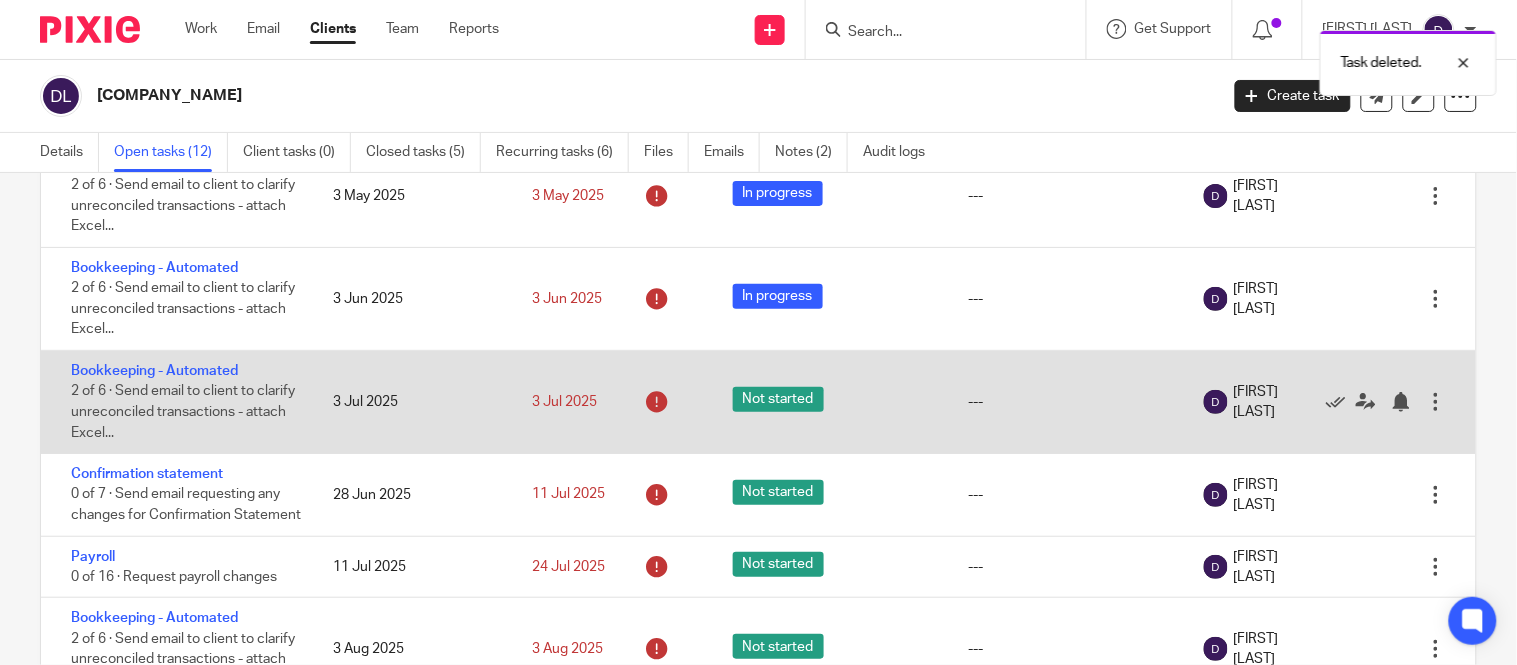 scroll, scrollTop: 501, scrollLeft: 0, axis: vertical 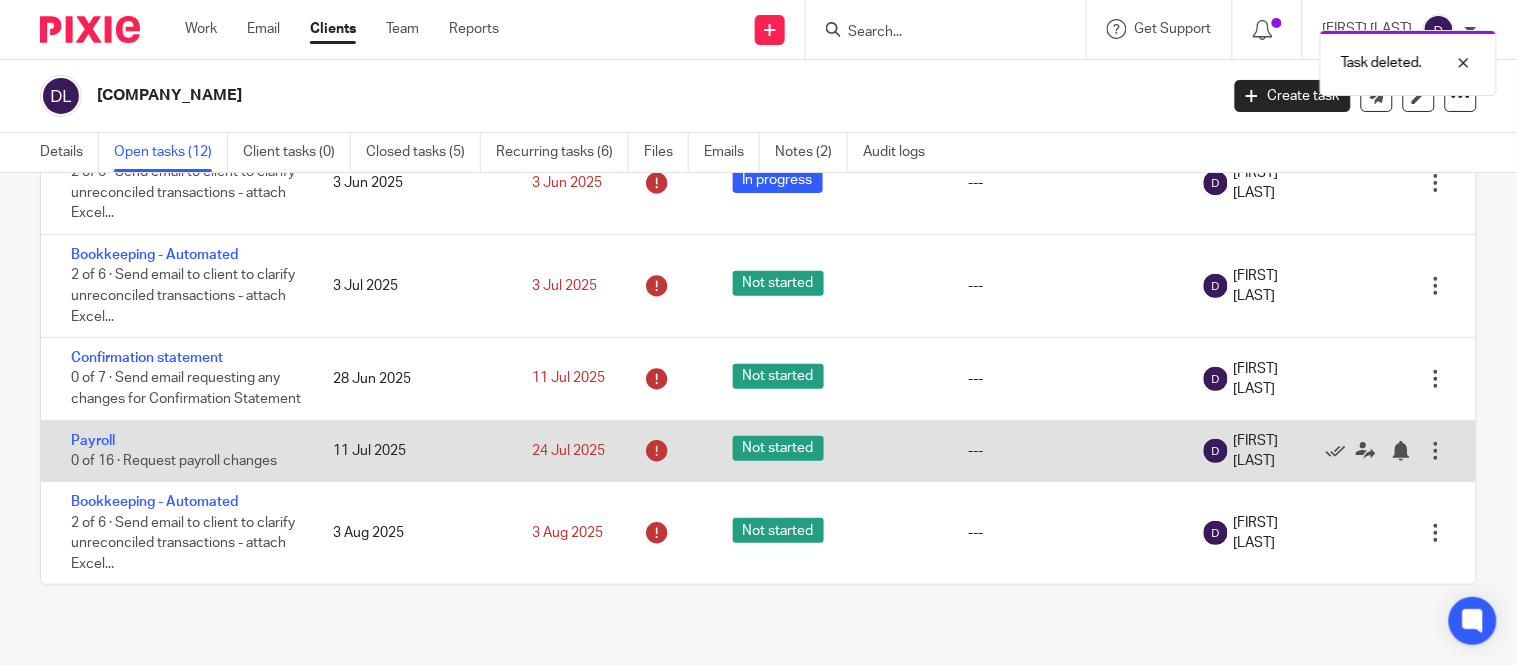 click at bounding box center (1436, 451) 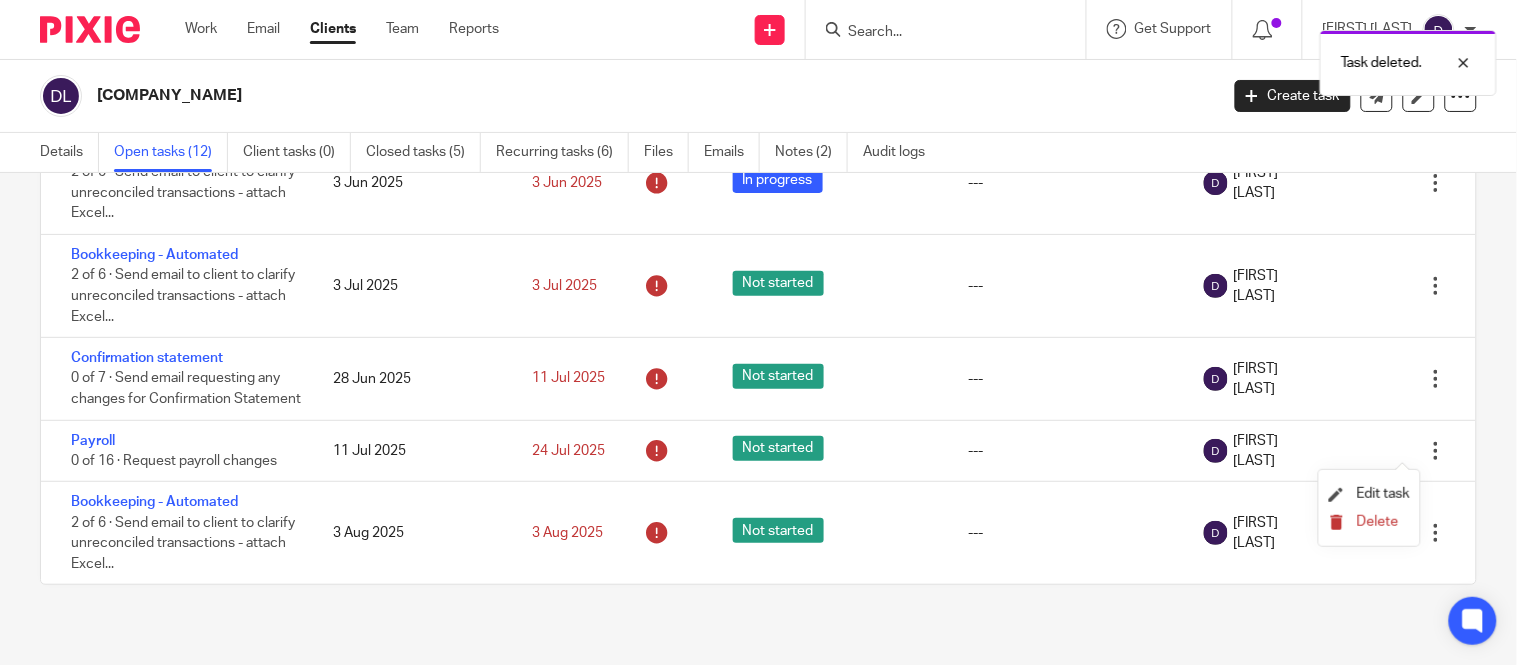 click on "Delete" at bounding box center (1378, 522) 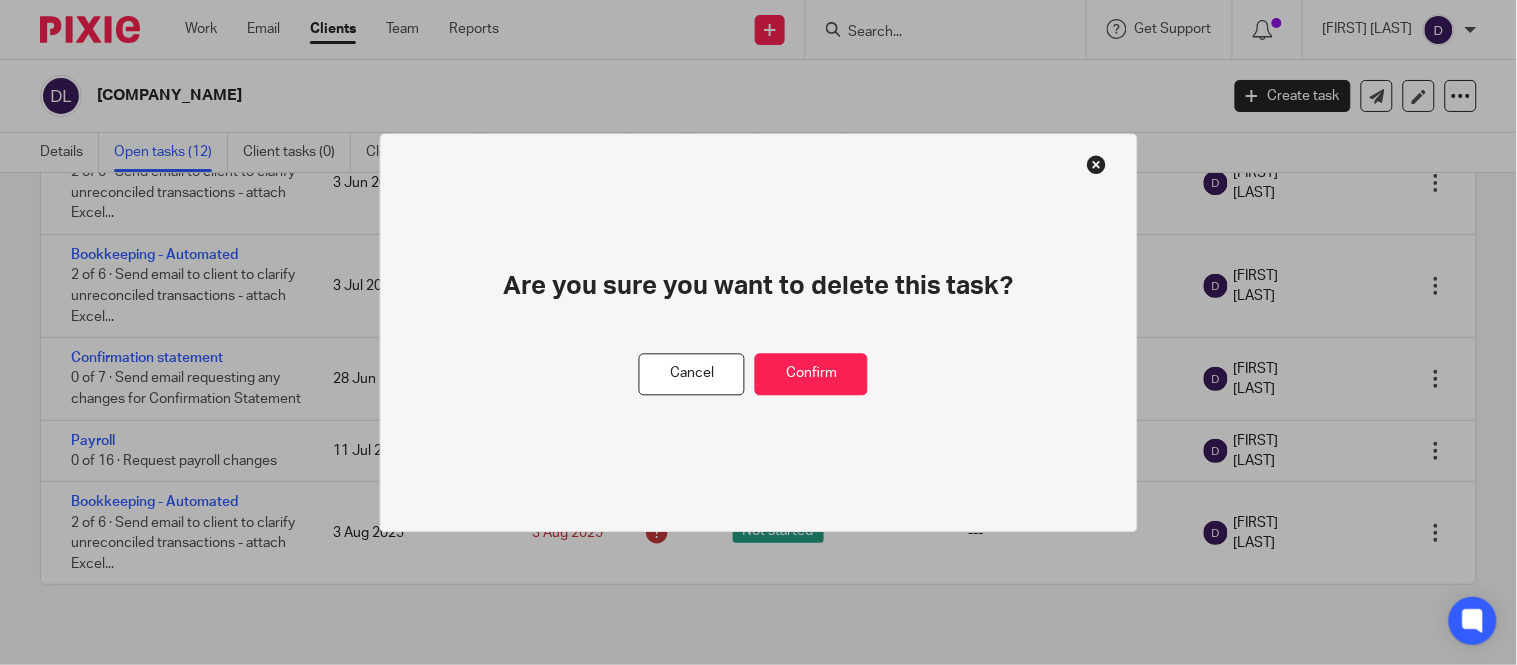 click on "Are you sure you want to delete this task? Cancel Confirm" at bounding box center [758, 332] 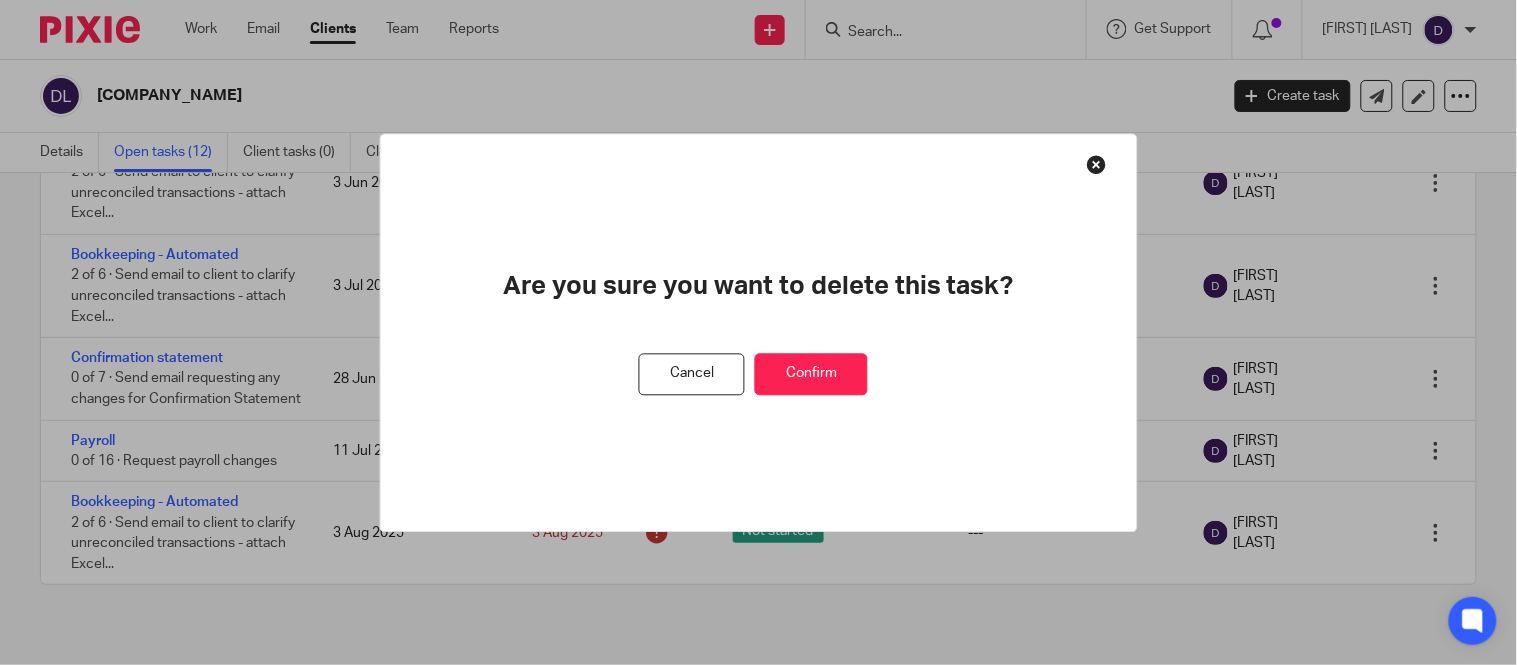 click on "Confirm" at bounding box center (811, 374) 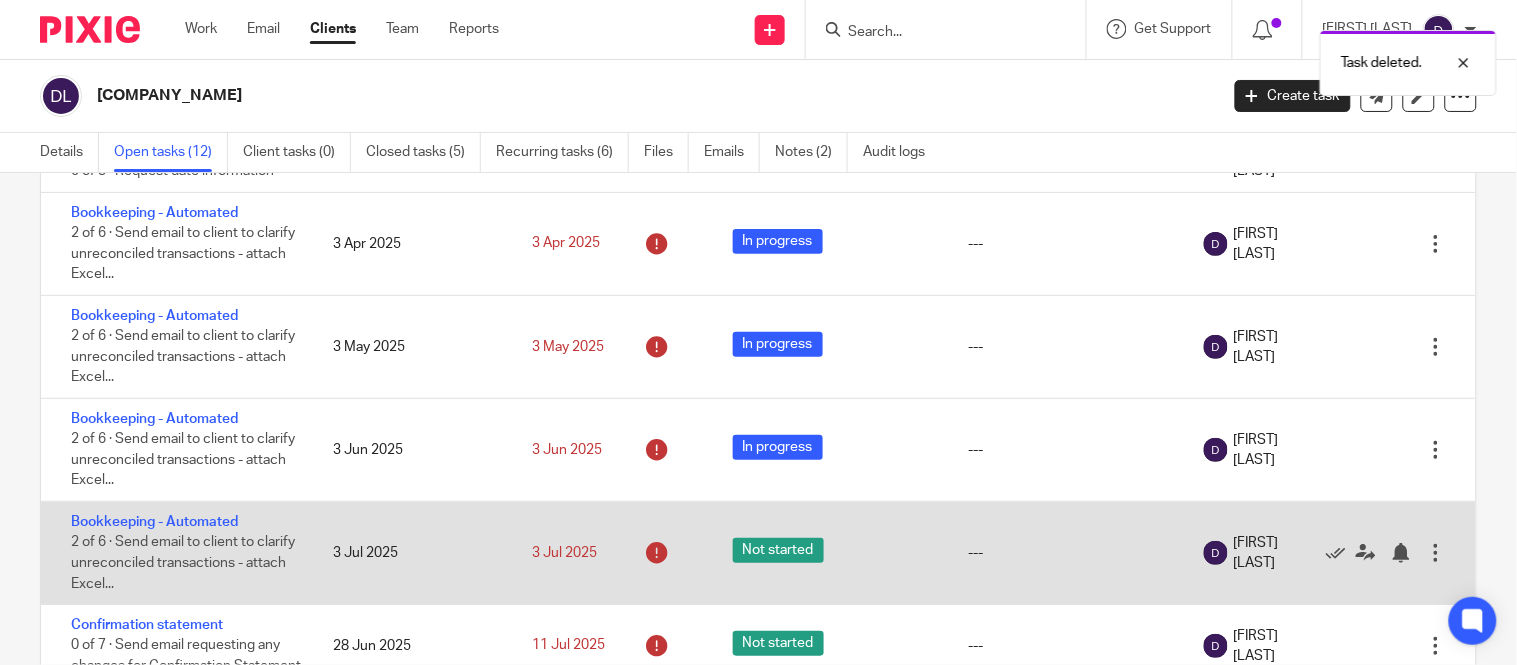 scroll, scrollTop: 0, scrollLeft: 0, axis: both 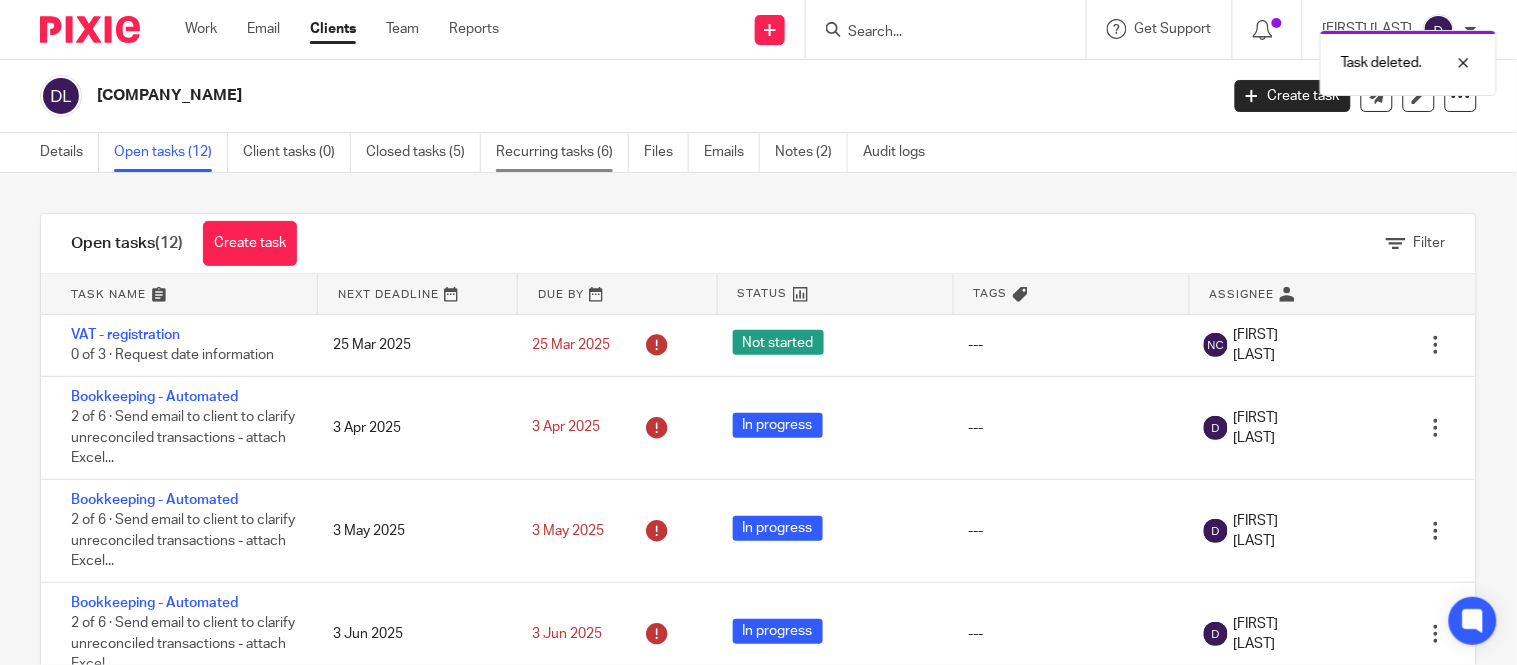 click on "Recurring tasks (6)" at bounding box center (562, 152) 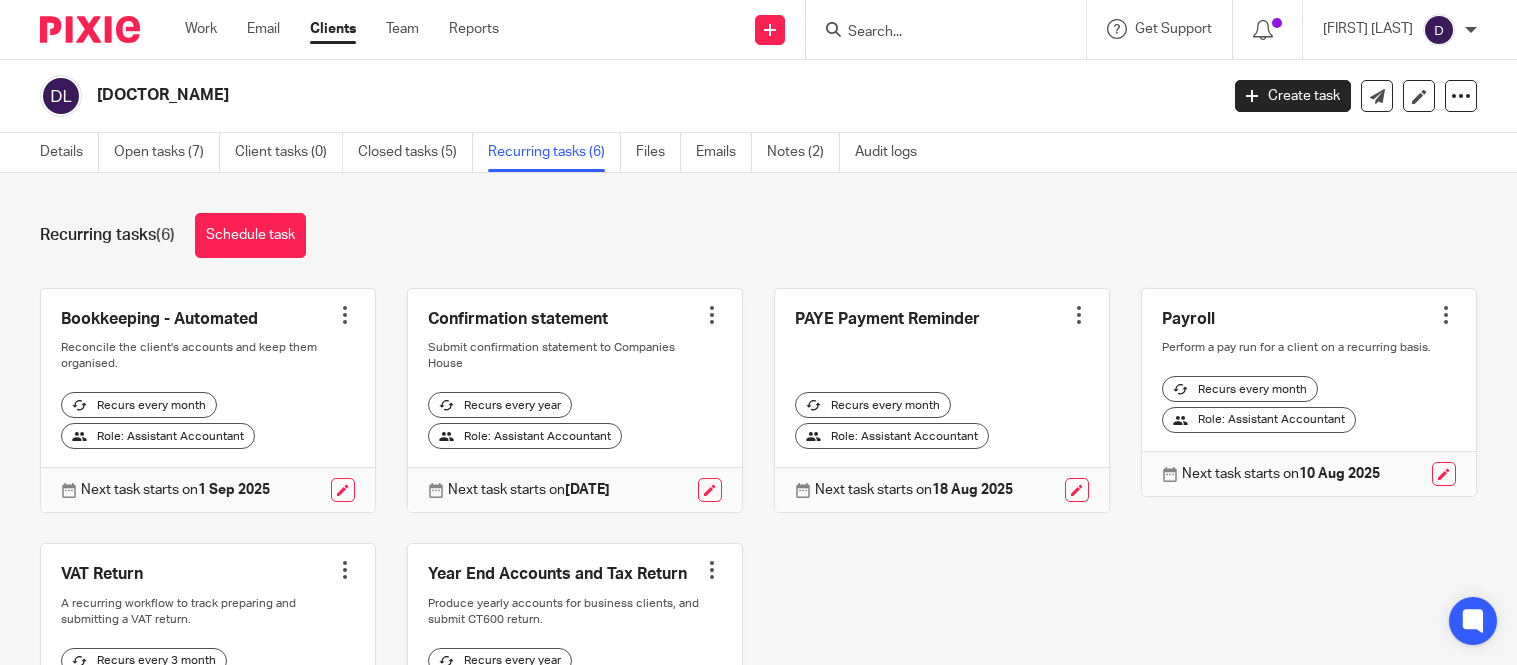scroll, scrollTop: 0, scrollLeft: 0, axis: both 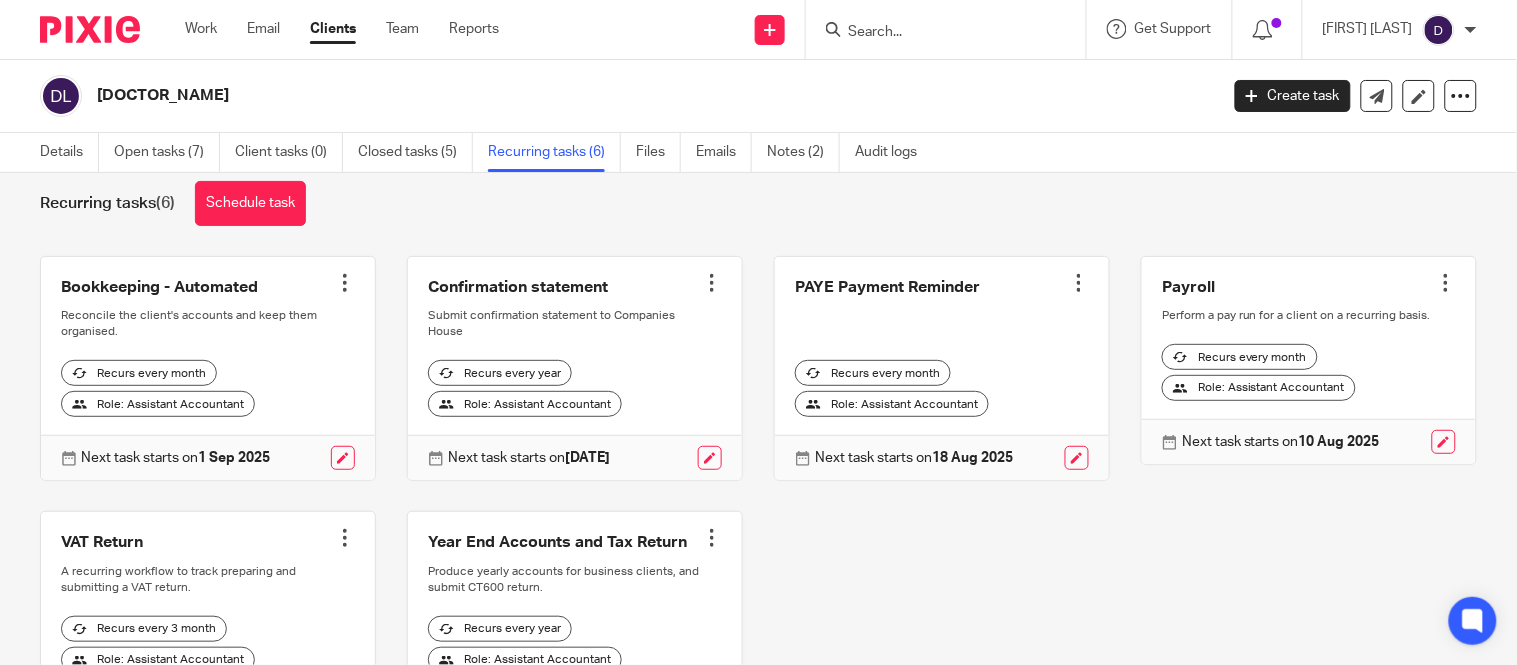 click at bounding box center [1446, 283] 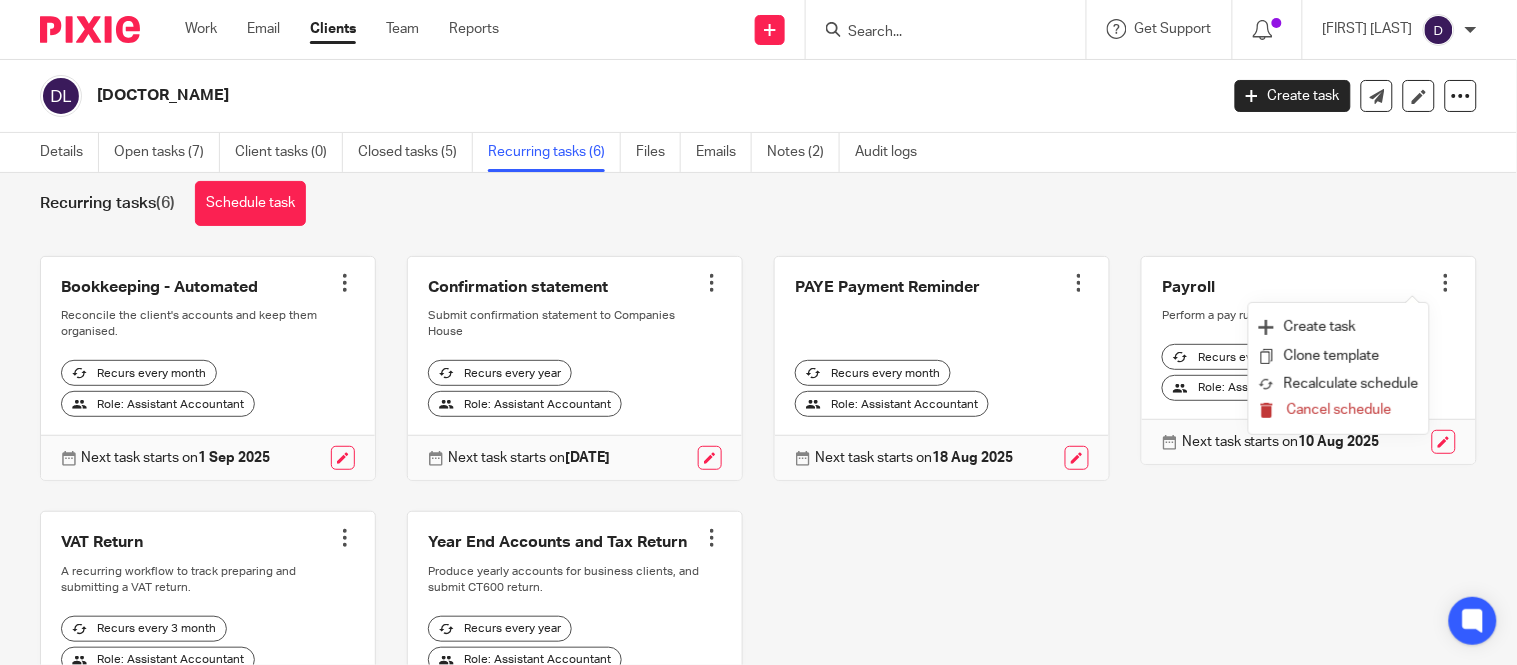 click on "Cancel schedule" at bounding box center [1339, 410] 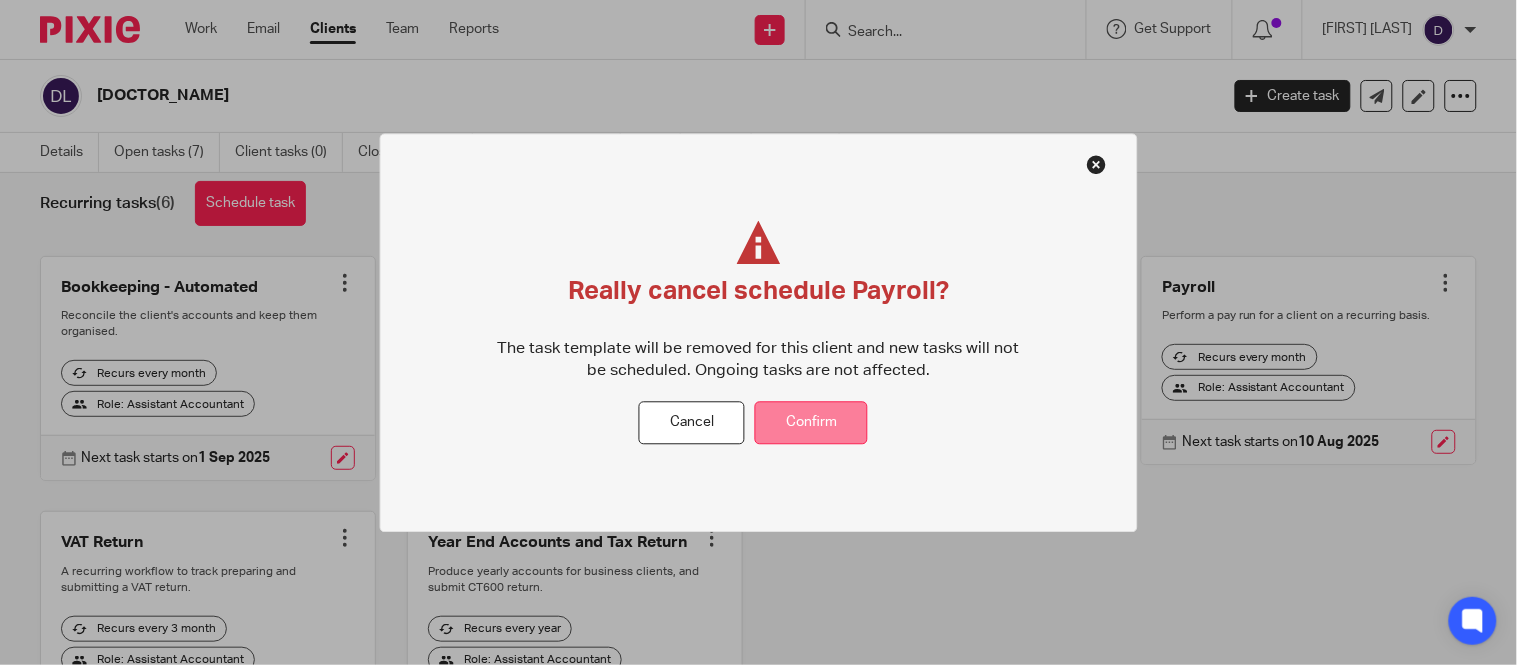 click on "Confirm" at bounding box center (811, 423) 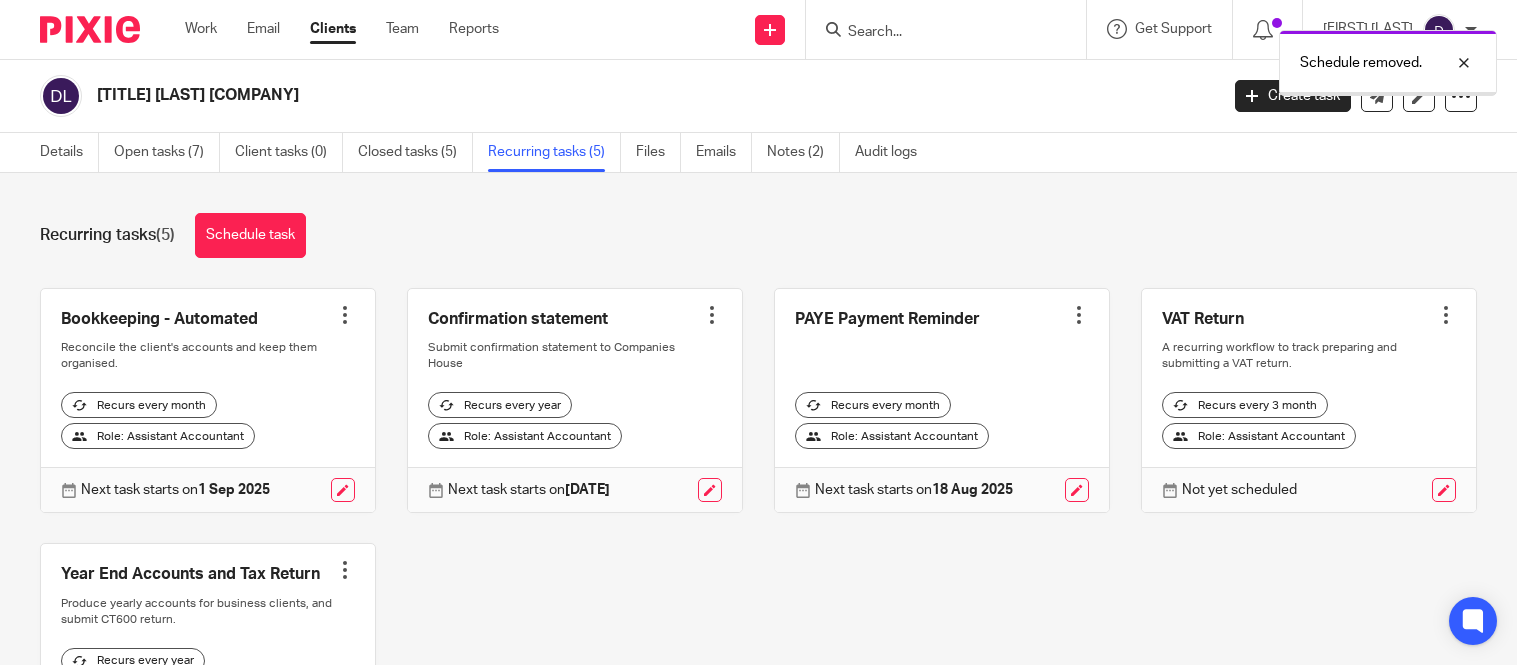 scroll, scrollTop: 0, scrollLeft: 0, axis: both 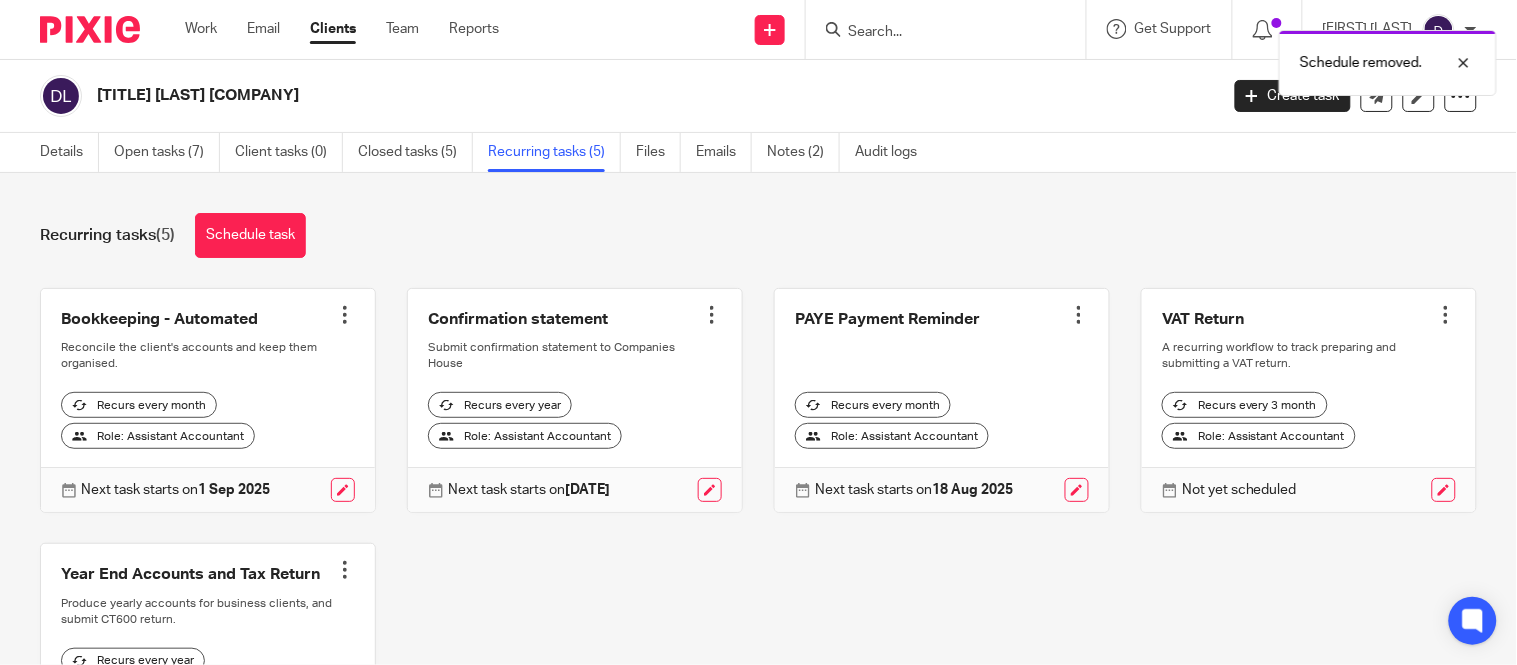 click on "Schedule removed." at bounding box center [1128, 58] 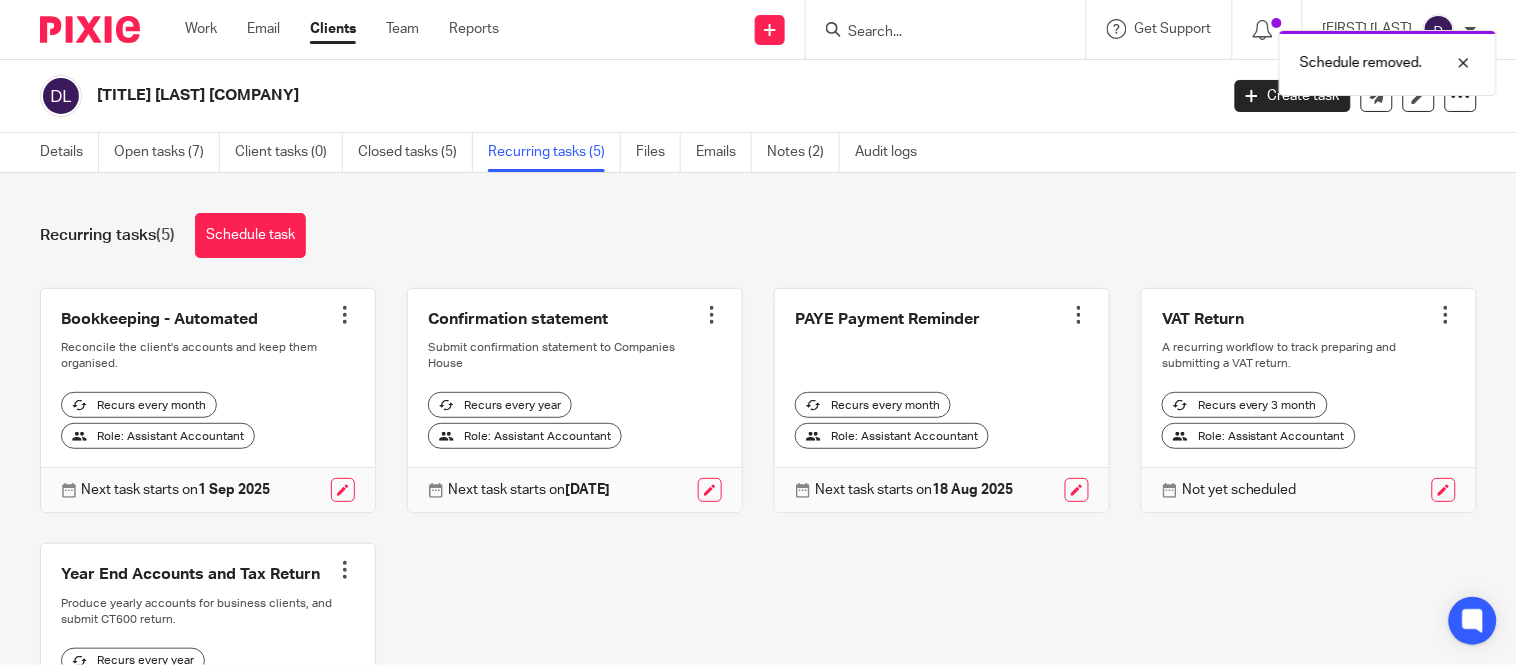 click on "Schedule removed." at bounding box center [1128, 58] 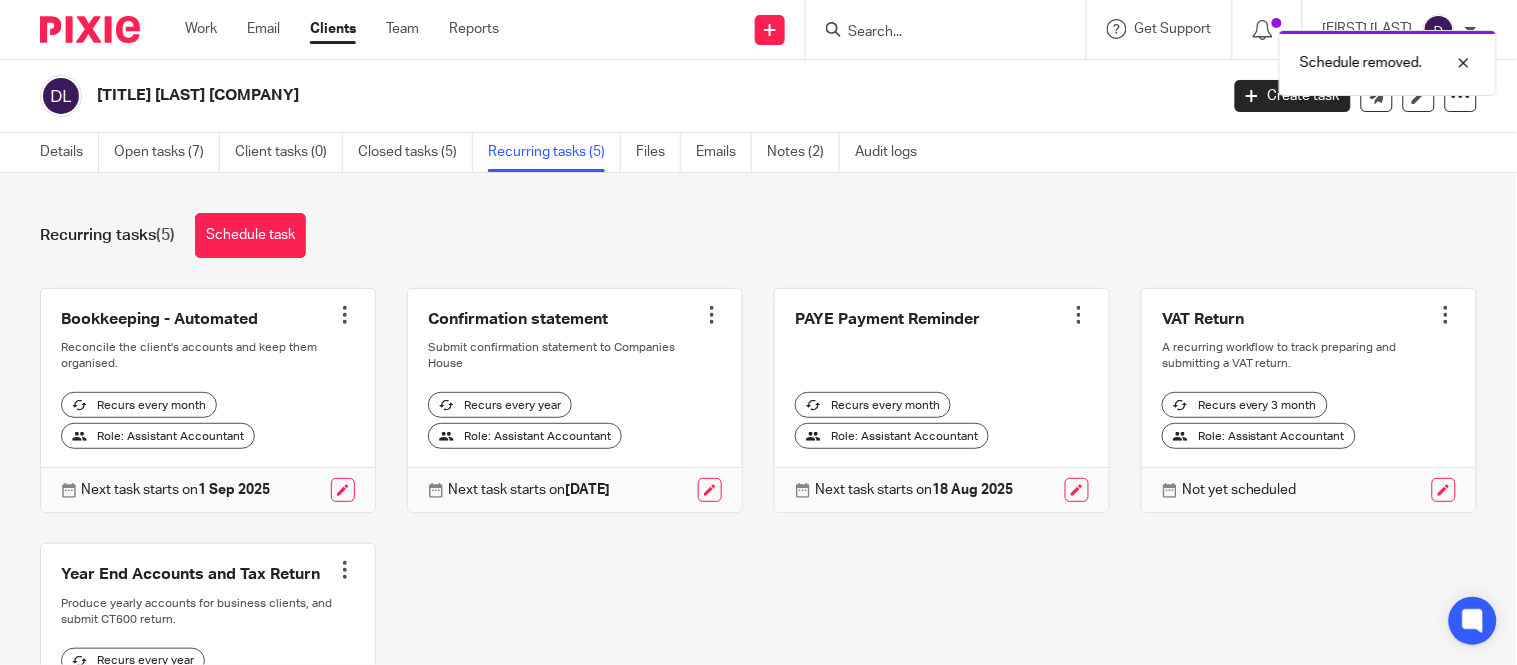 click on "Schedule removed." at bounding box center (1128, 58) 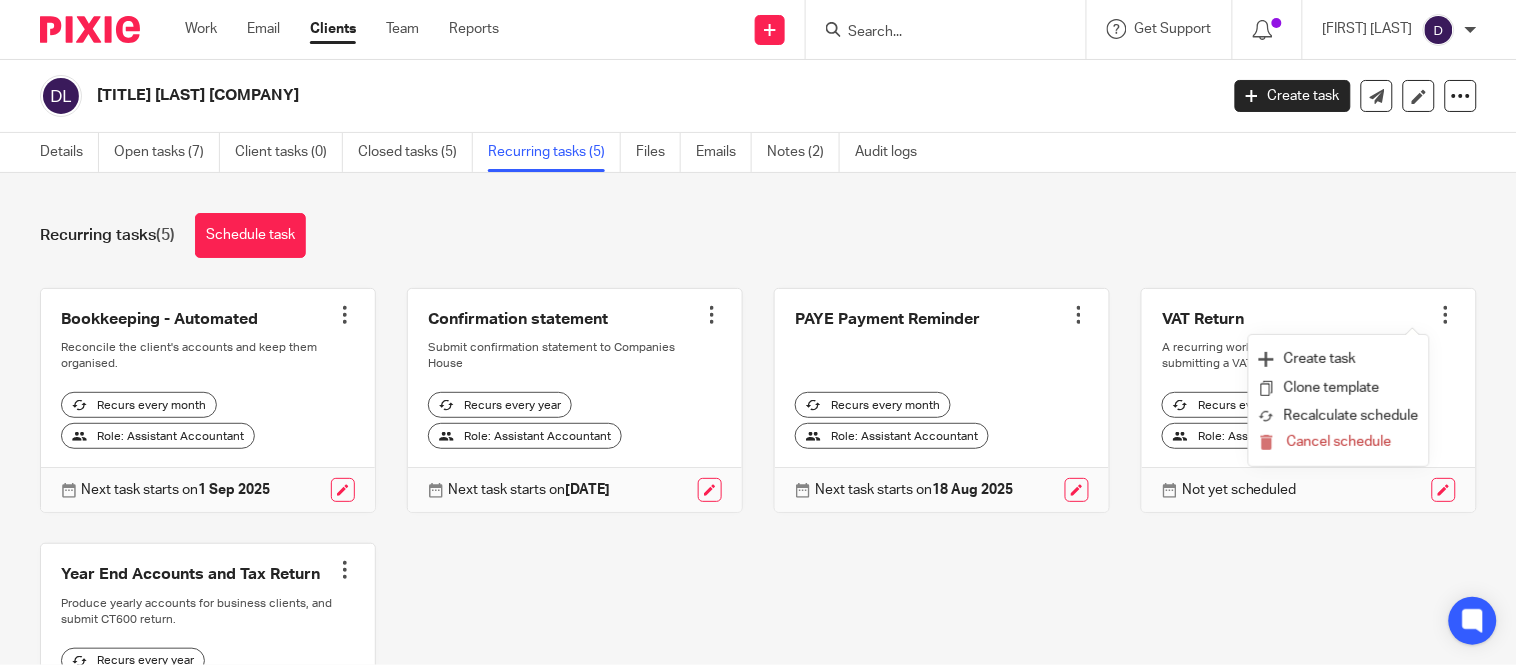 click at bounding box center [936, 33] 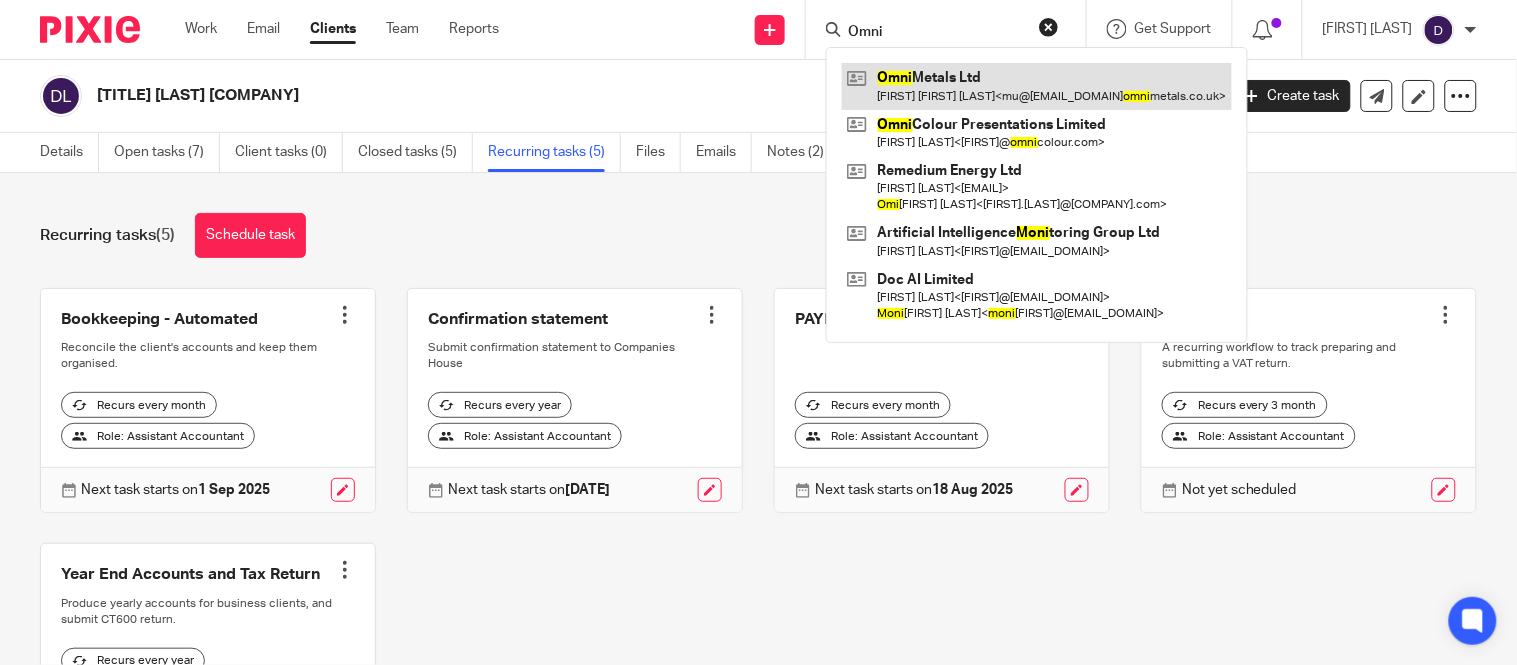 type on "Omni" 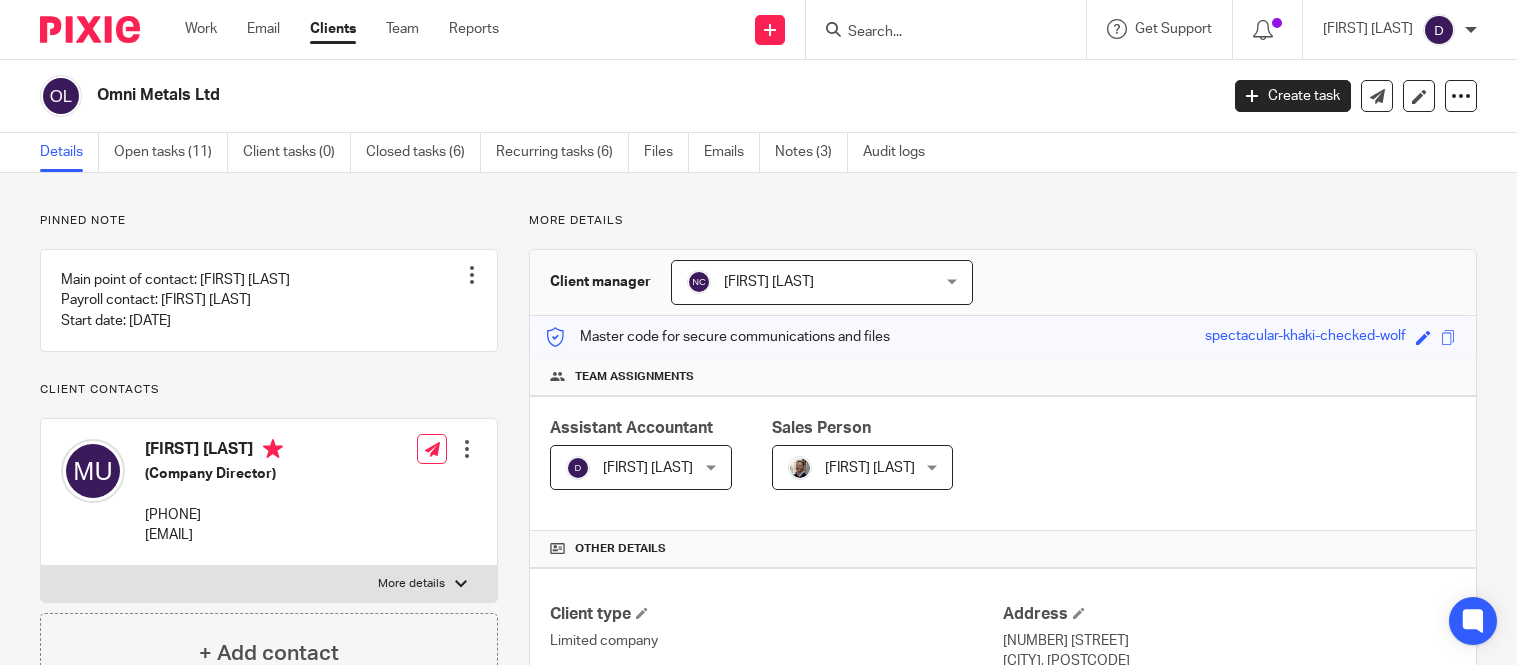 scroll, scrollTop: 0, scrollLeft: 0, axis: both 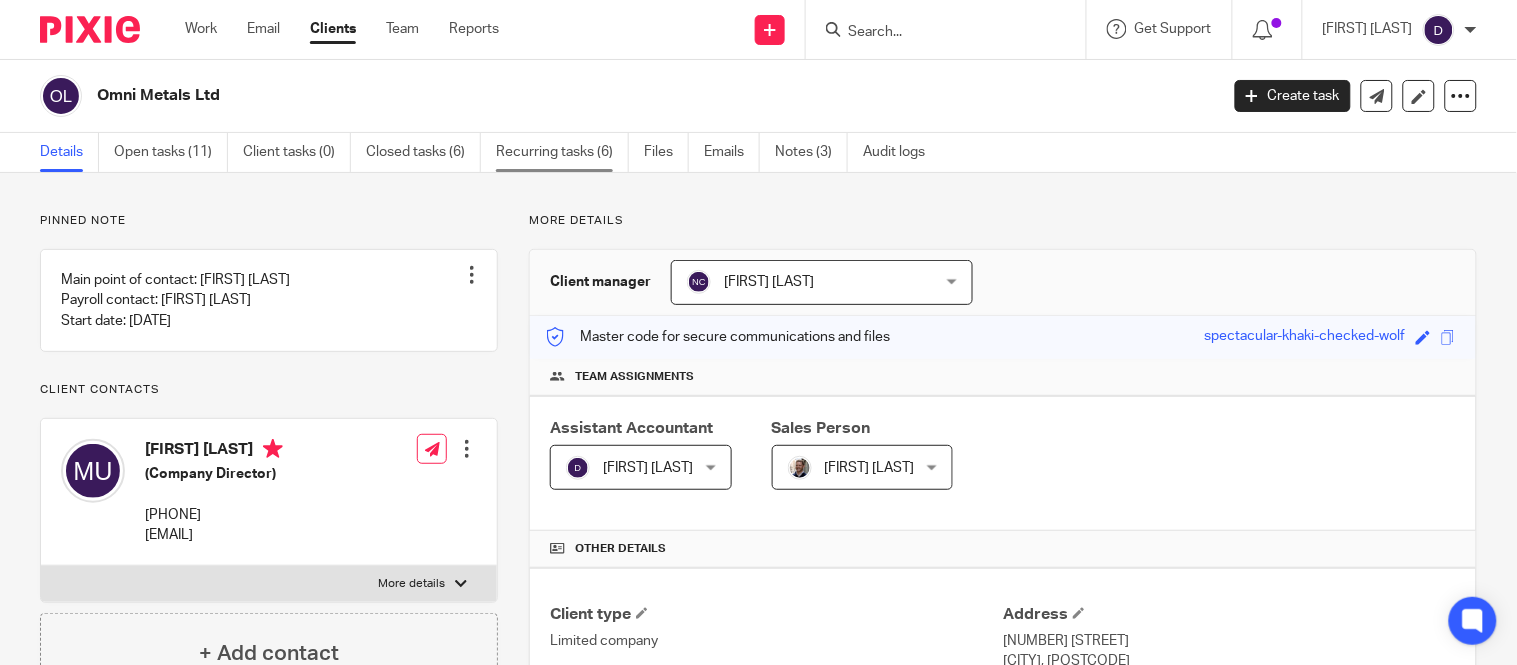 click on "Recurring tasks (6)" at bounding box center (562, 152) 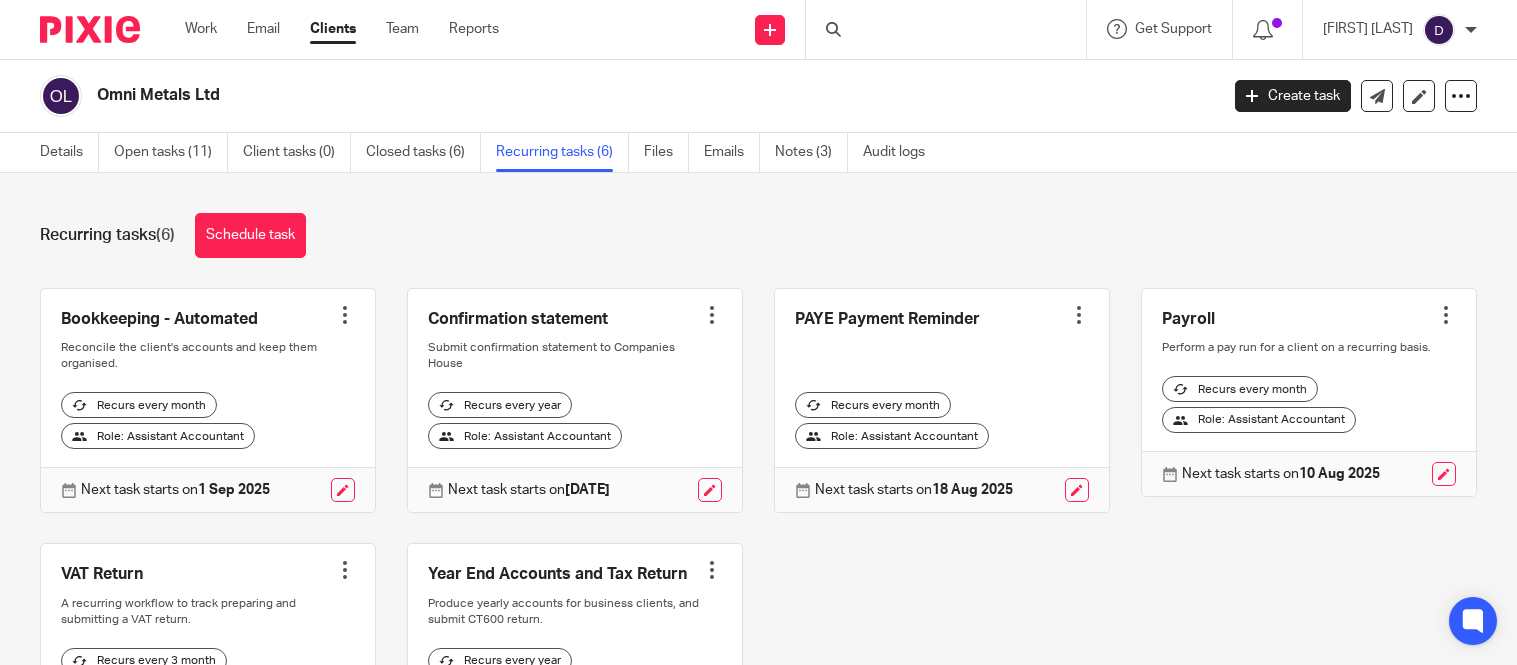 scroll, scrollTop: 0, scrollLeft: 0, axis: both 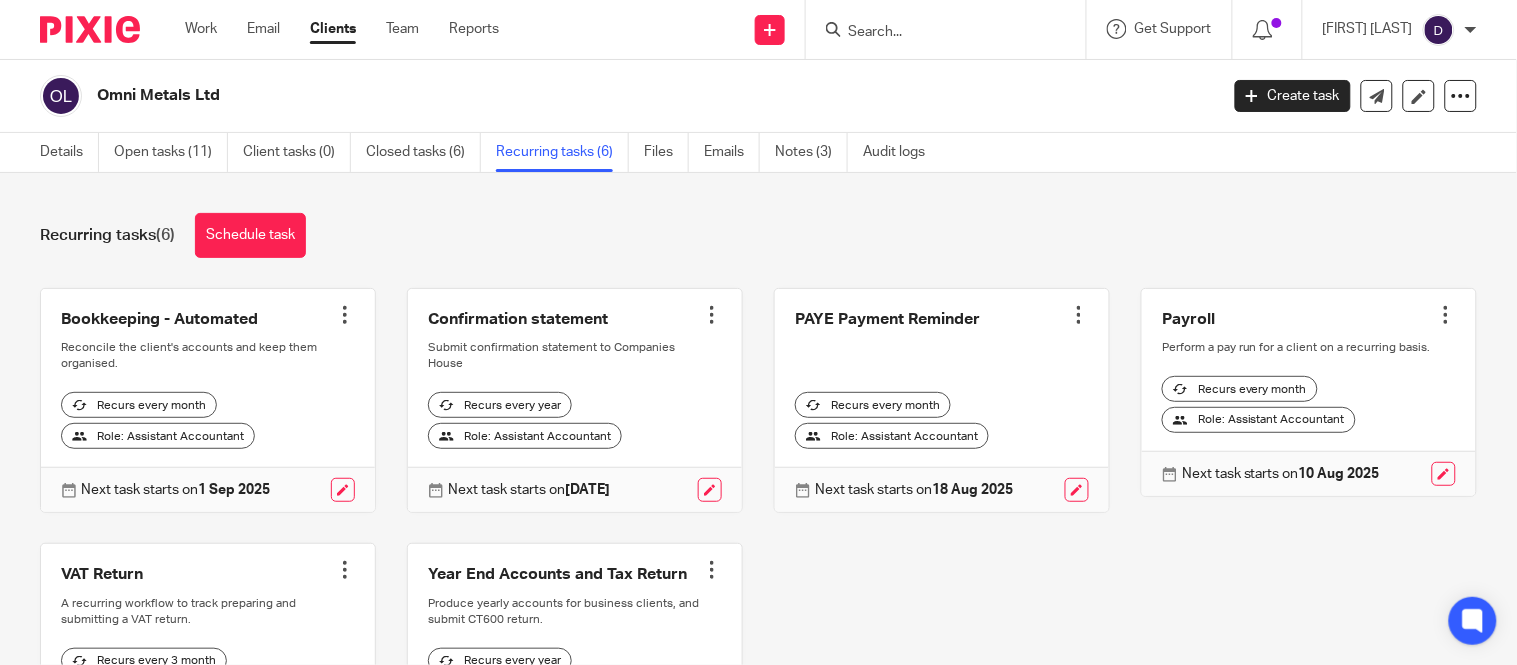 click at bounding box center [208, 401] 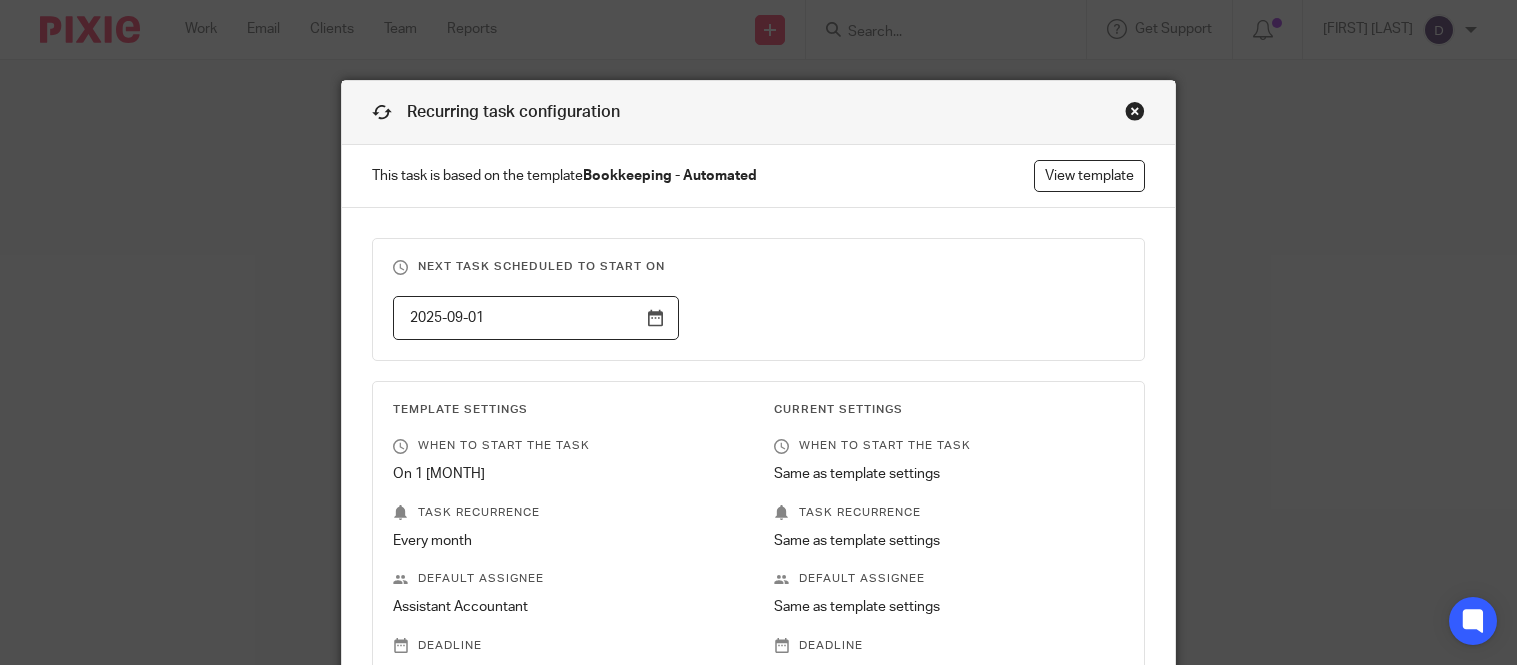 scroll, scrollTop: 0, scrollLeft: 0, axis: both 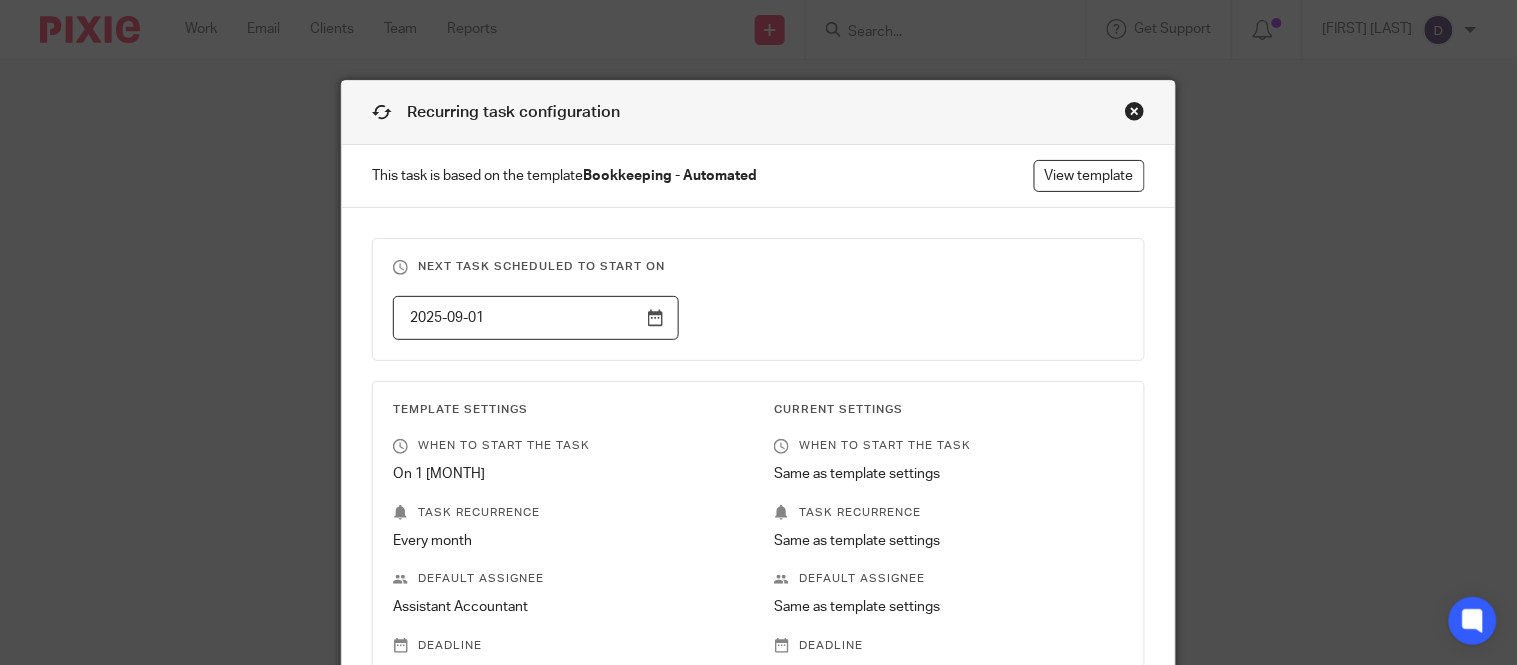 click at bounding box center (1135, 111) 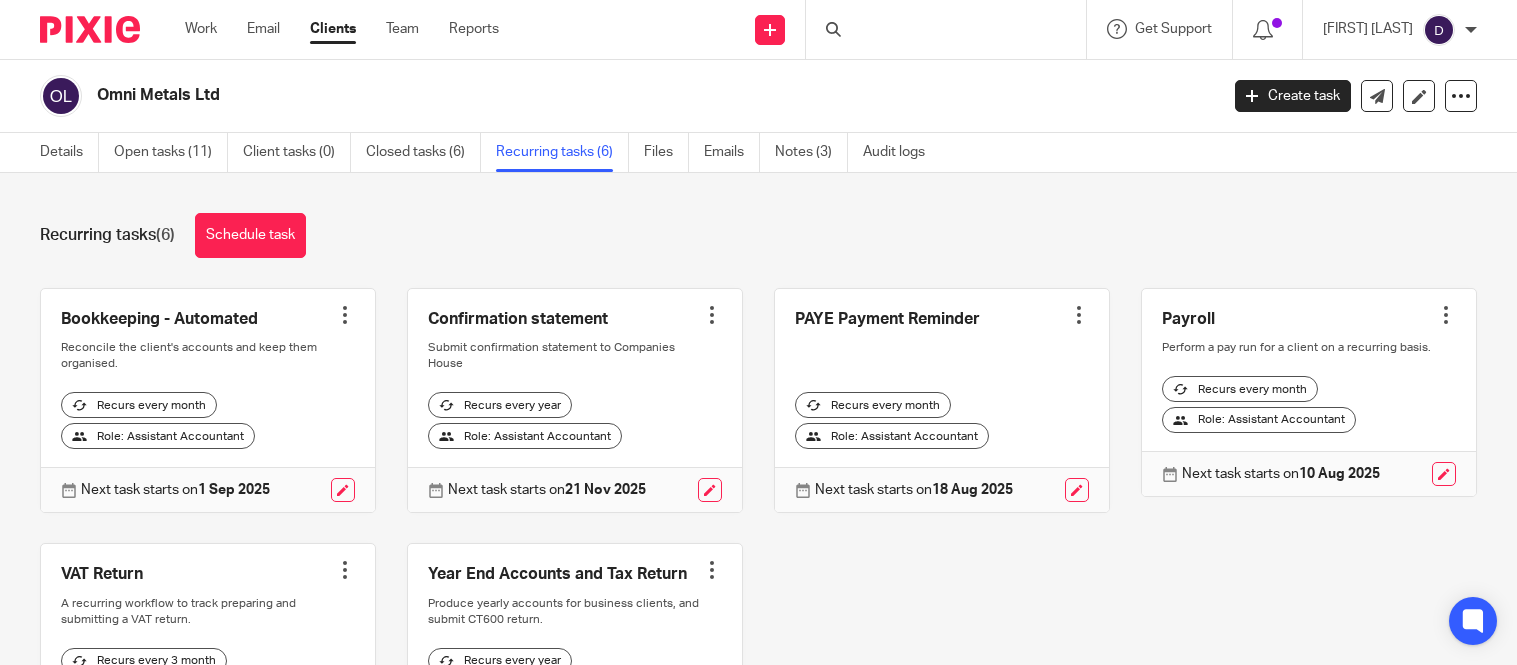 scroll, scrollTop: 0, scrollLeft: 0, axis: both 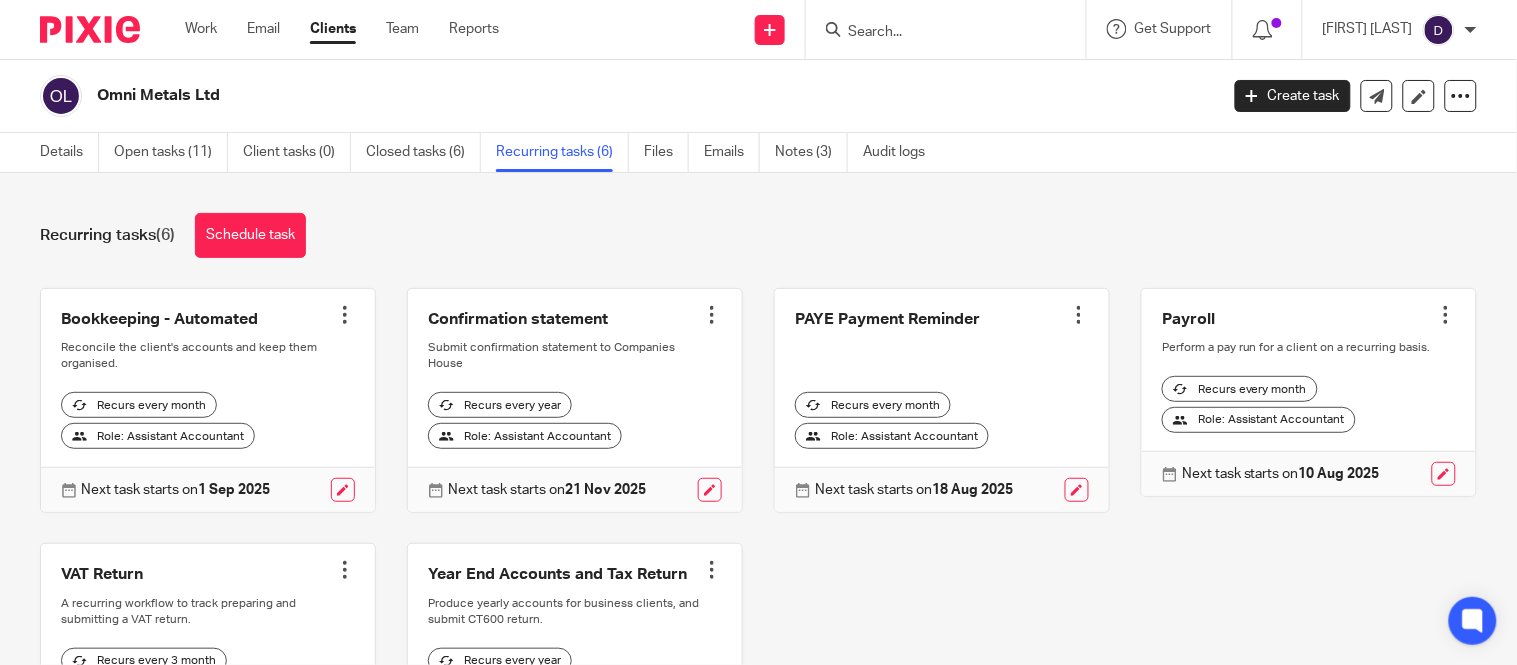 click at bounding box center [345, 315] 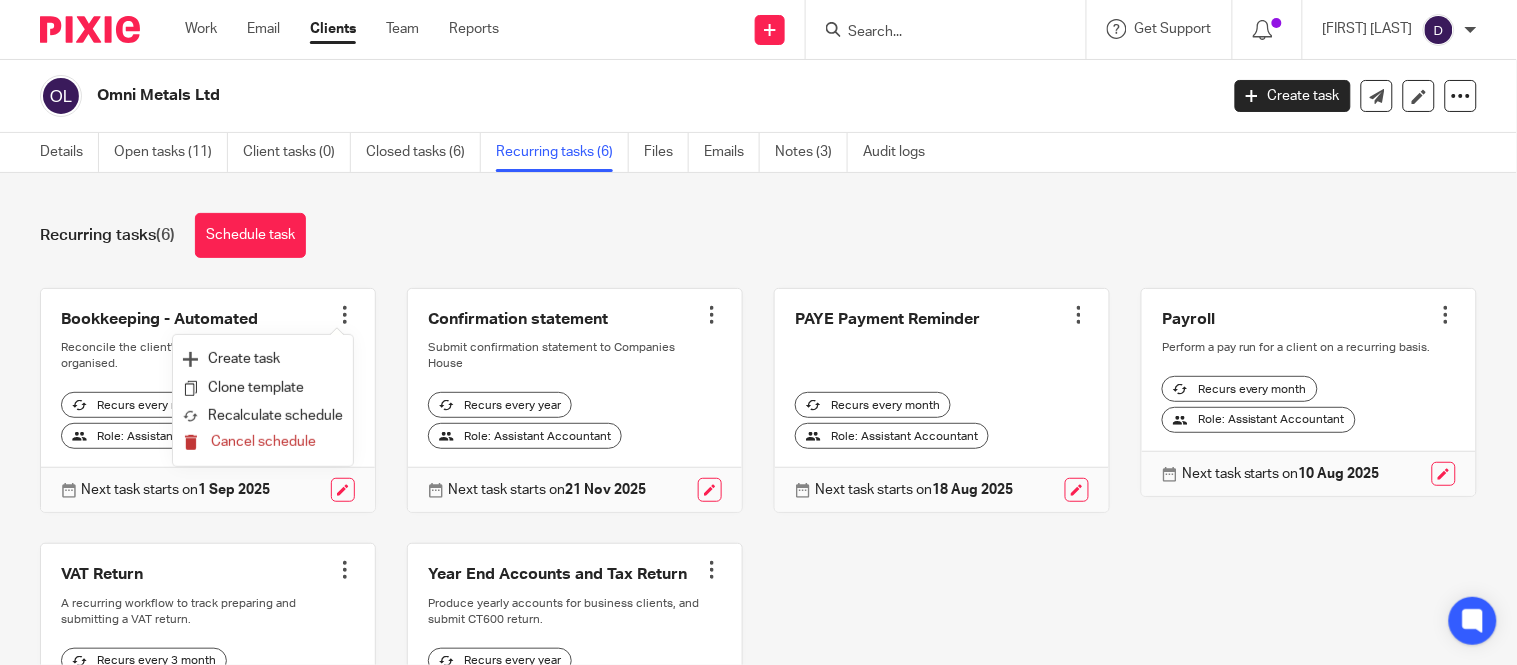 click on "Cancel schedule" at bounding box center (263, 442) 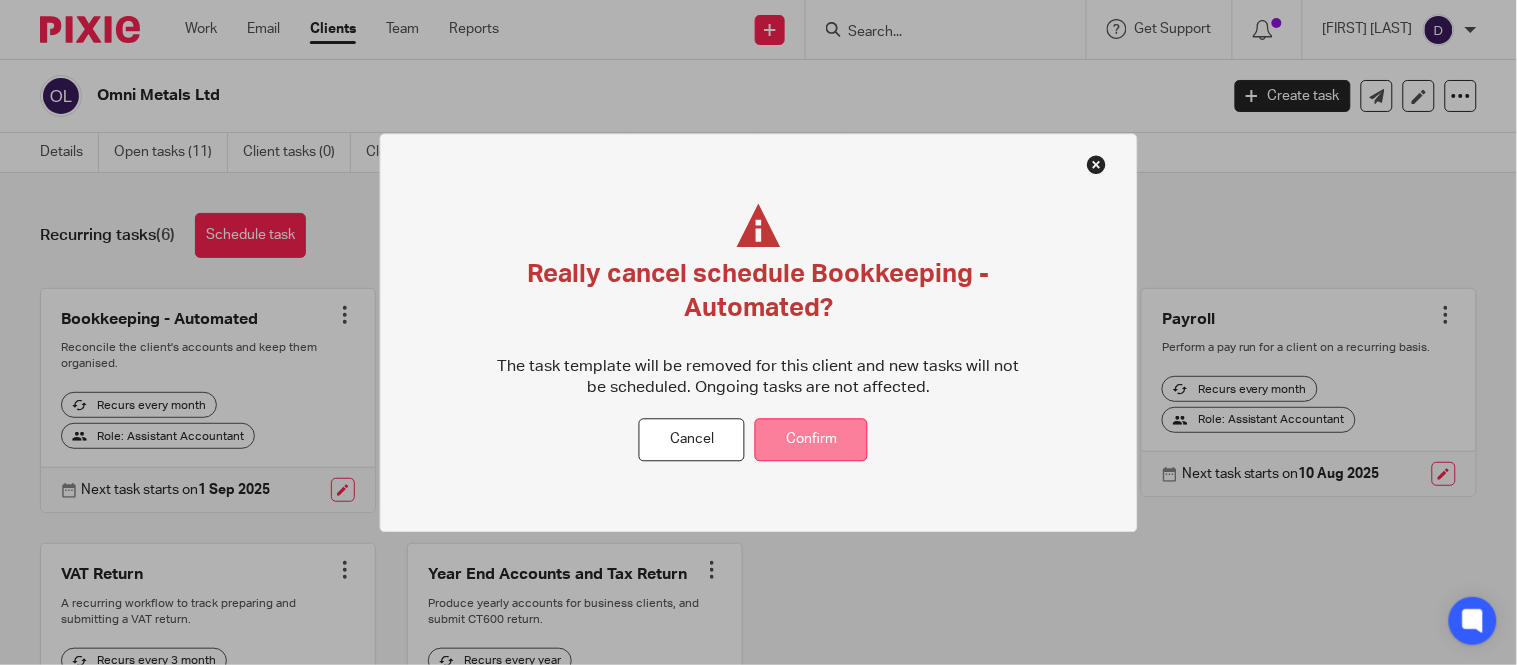 click on "Confirm" at bounding box center [811, 440] 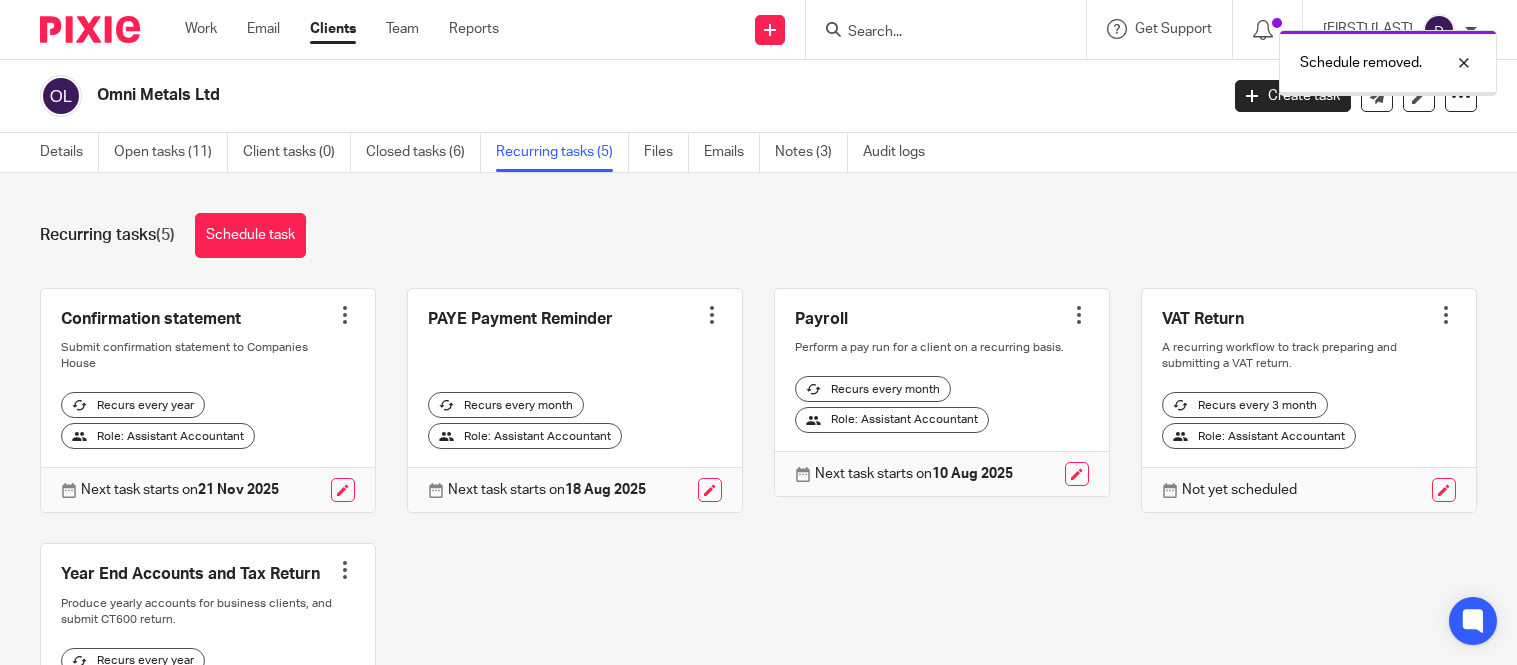scroll, scrollTop: 0, scrollLeft: 0, axis: both 